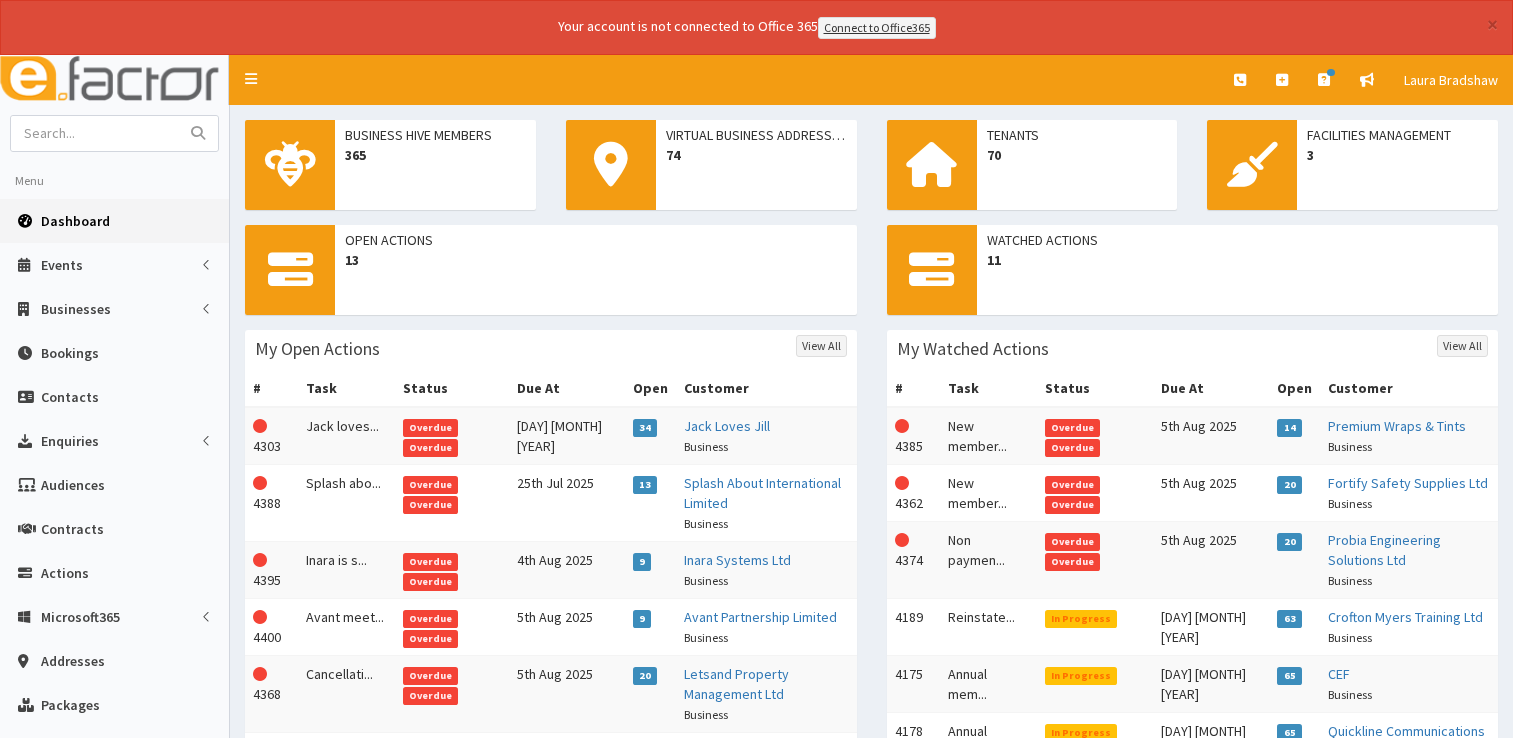scroll, scrollTop: 0, scrollLeft: 0, axis: both 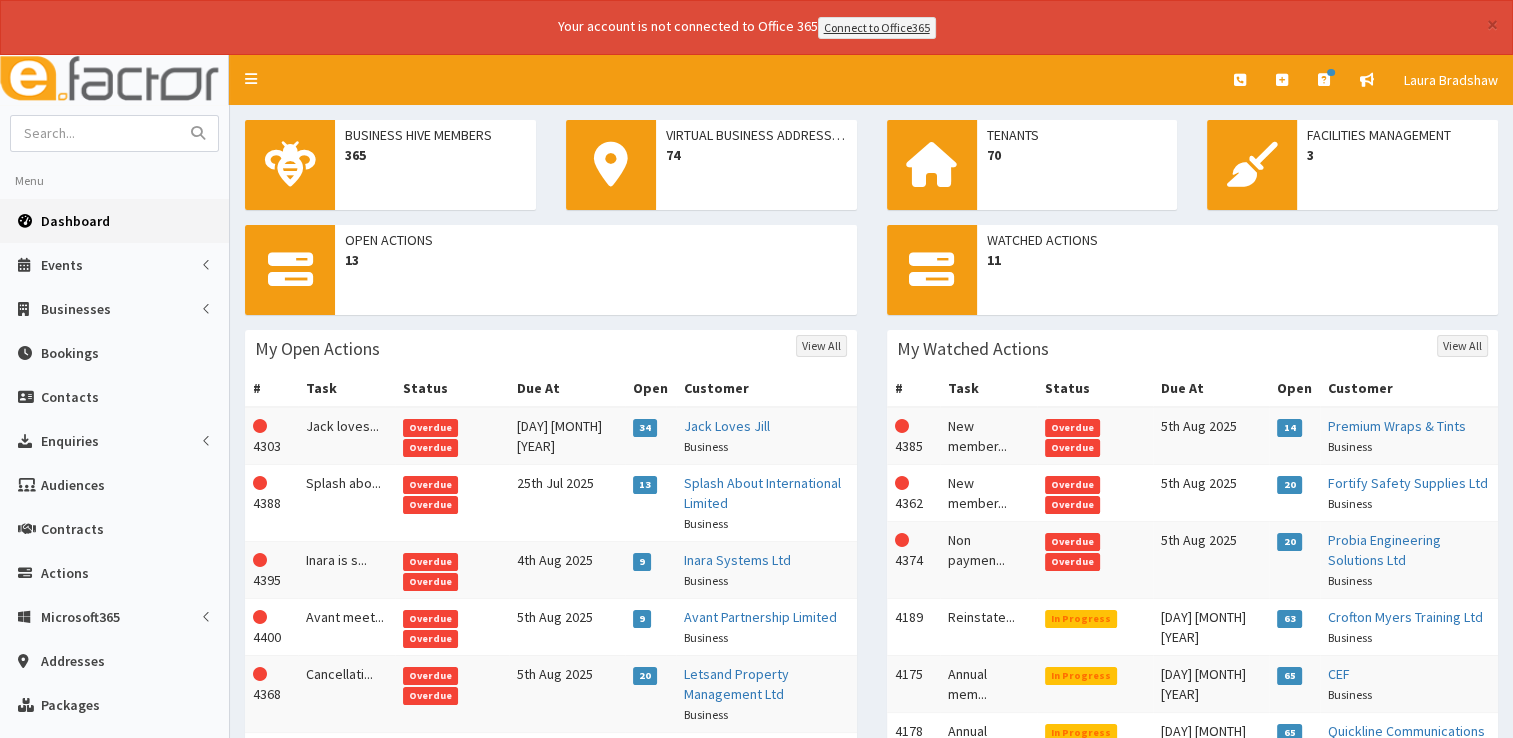 click on "Overdue" at bounding box center [431, 619] 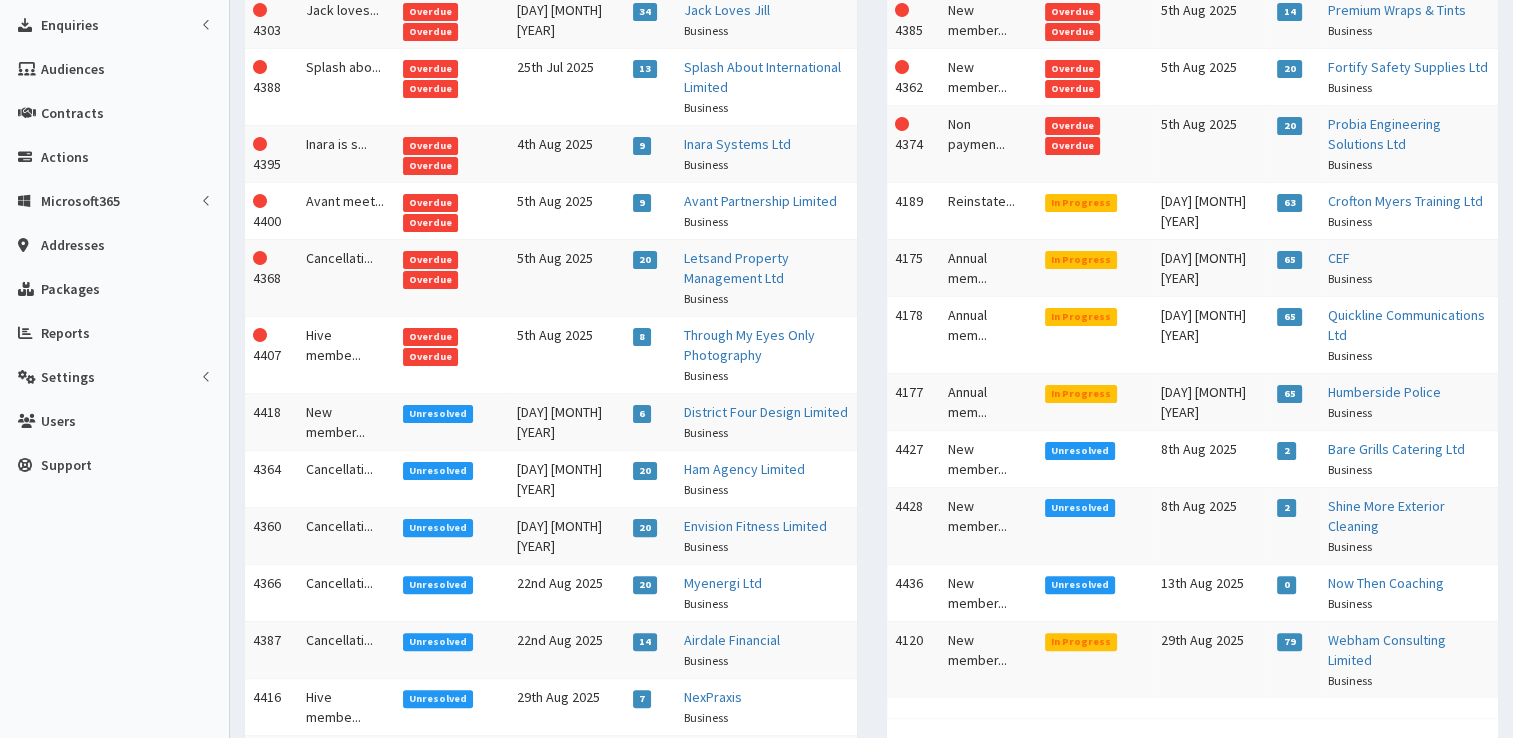 scroll, scrollTop: 424, scrollLeft: 0, axis: vertical 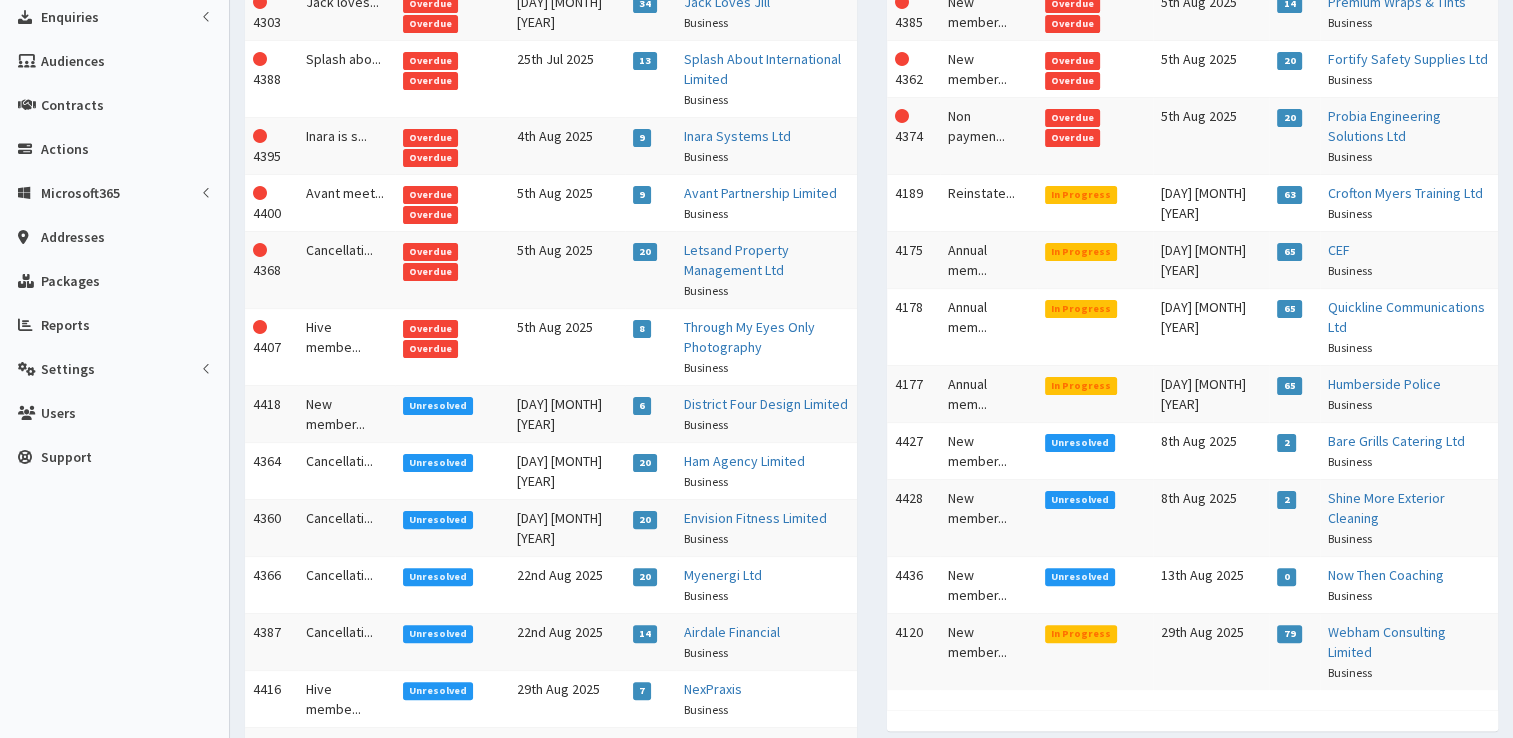 click on "Overdue" at bounding box center [431, 252] 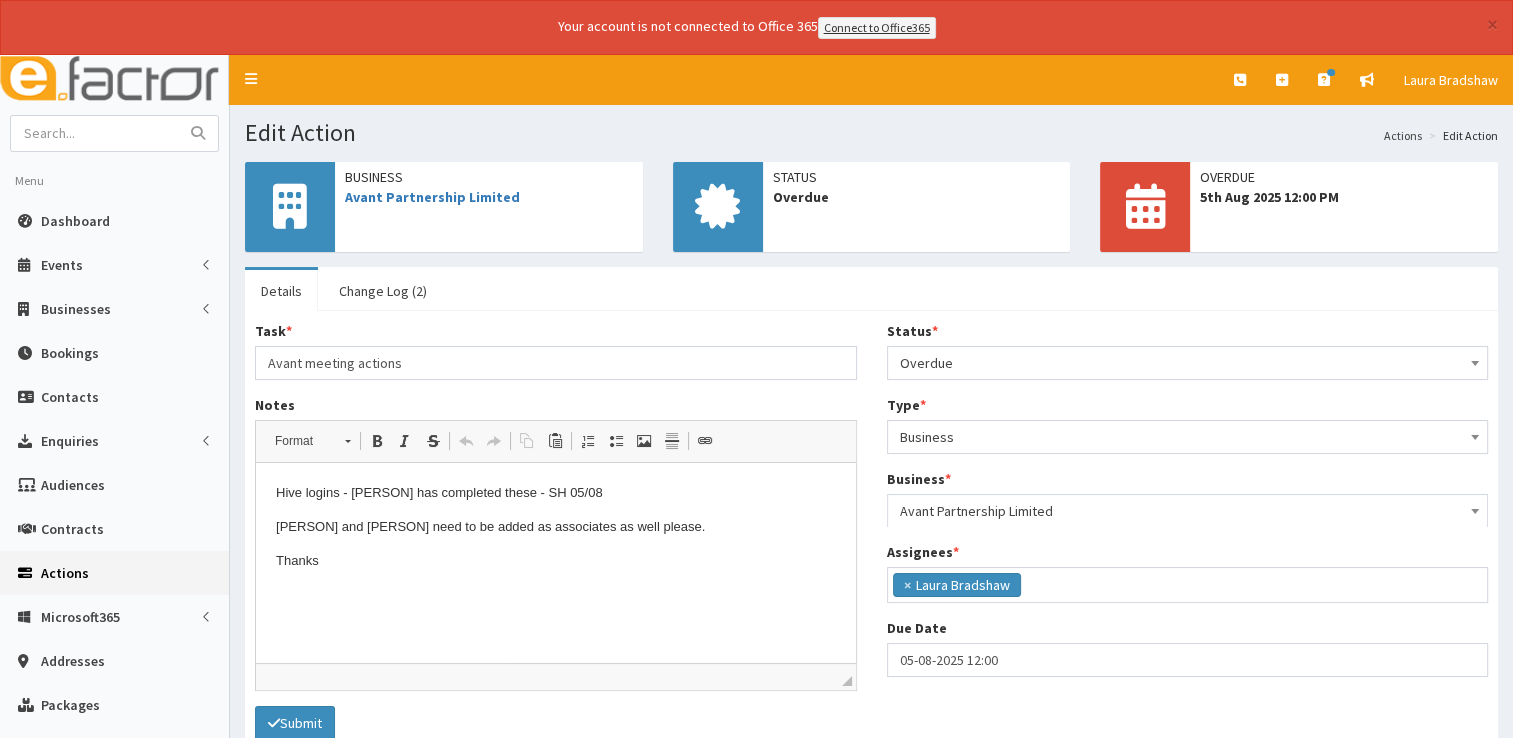 scroll, scrollTop: 0, scrollLeft: 0, axis: both 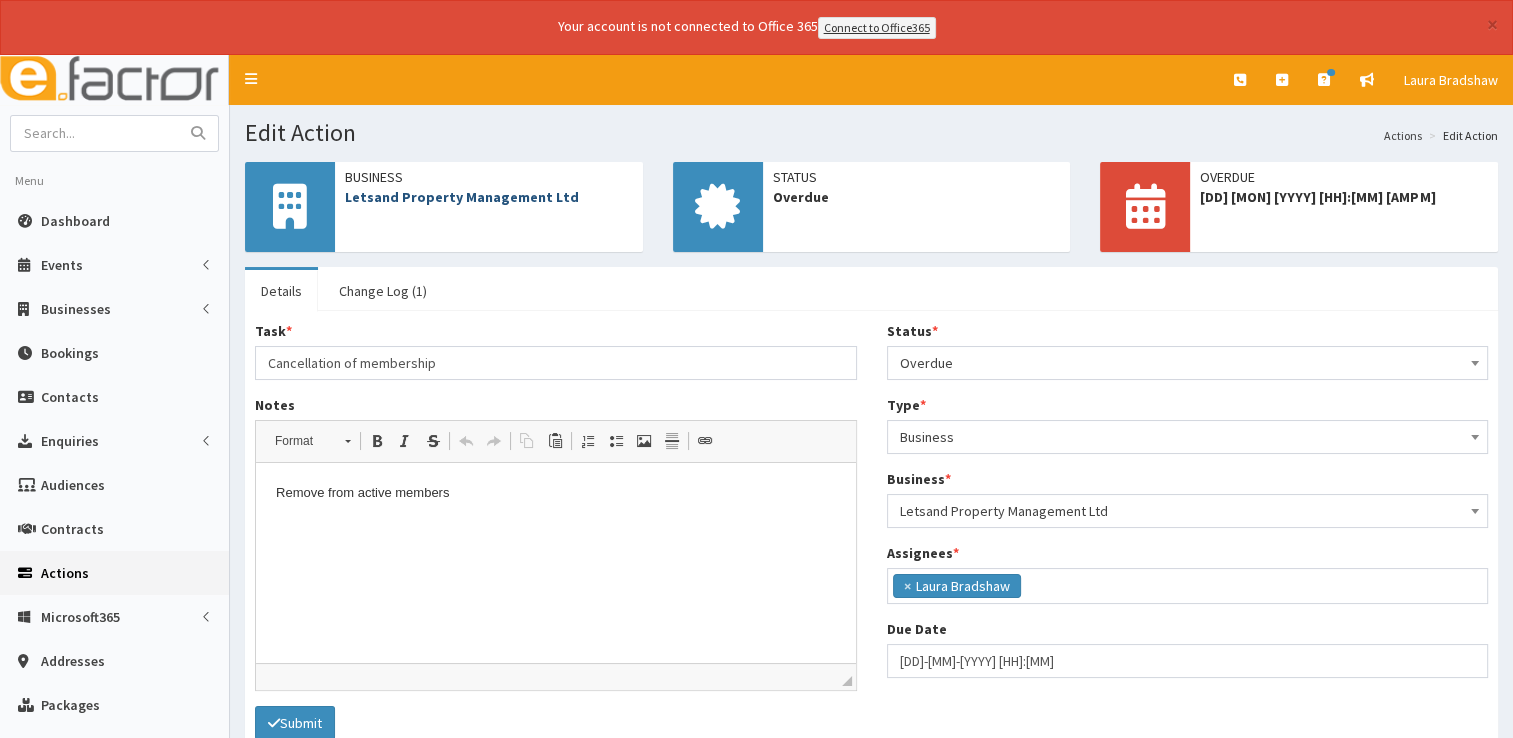 click on "Letsand Property Management Ltd" at bounding box center (462, 197) 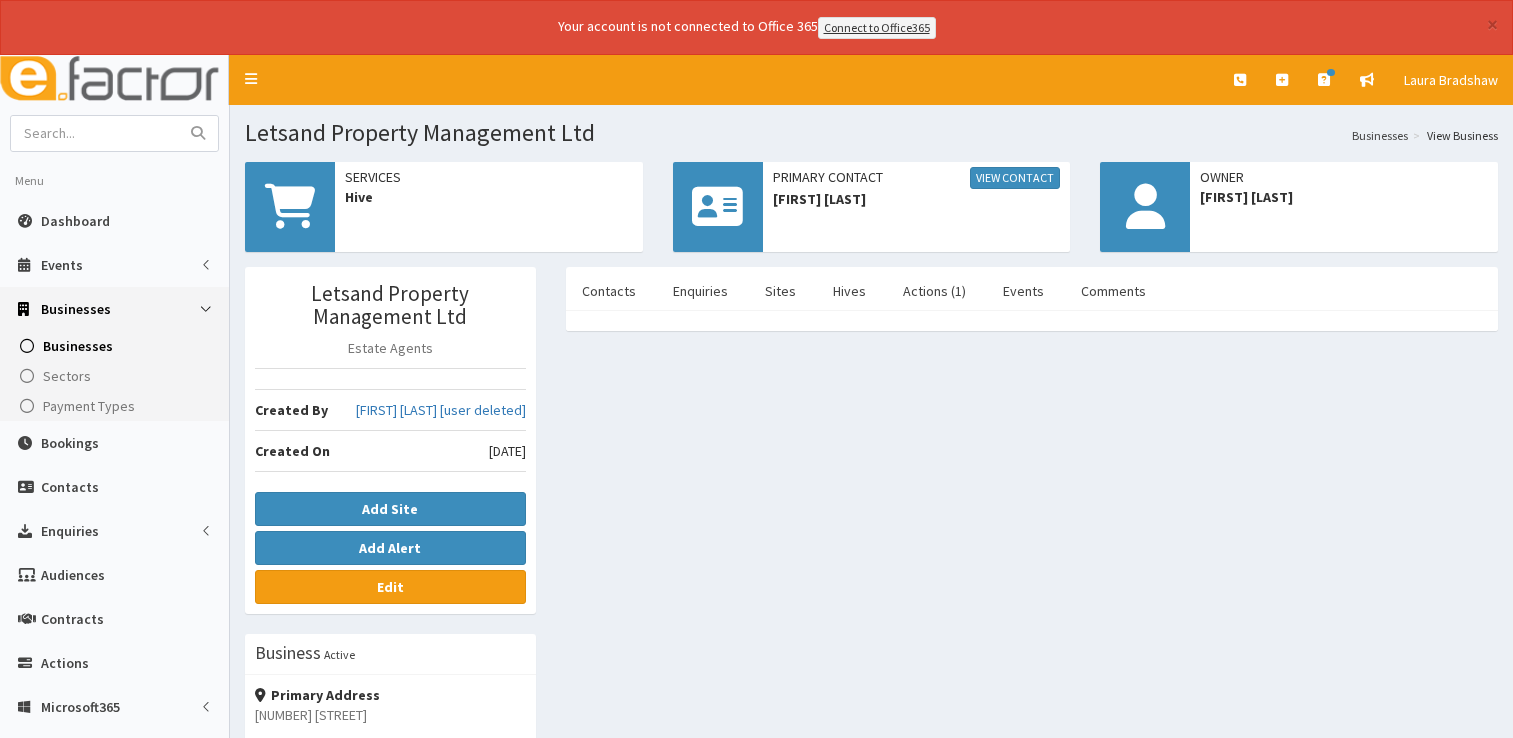 scroll, scrollTop: 0, scrollLeft: 0, axis: both 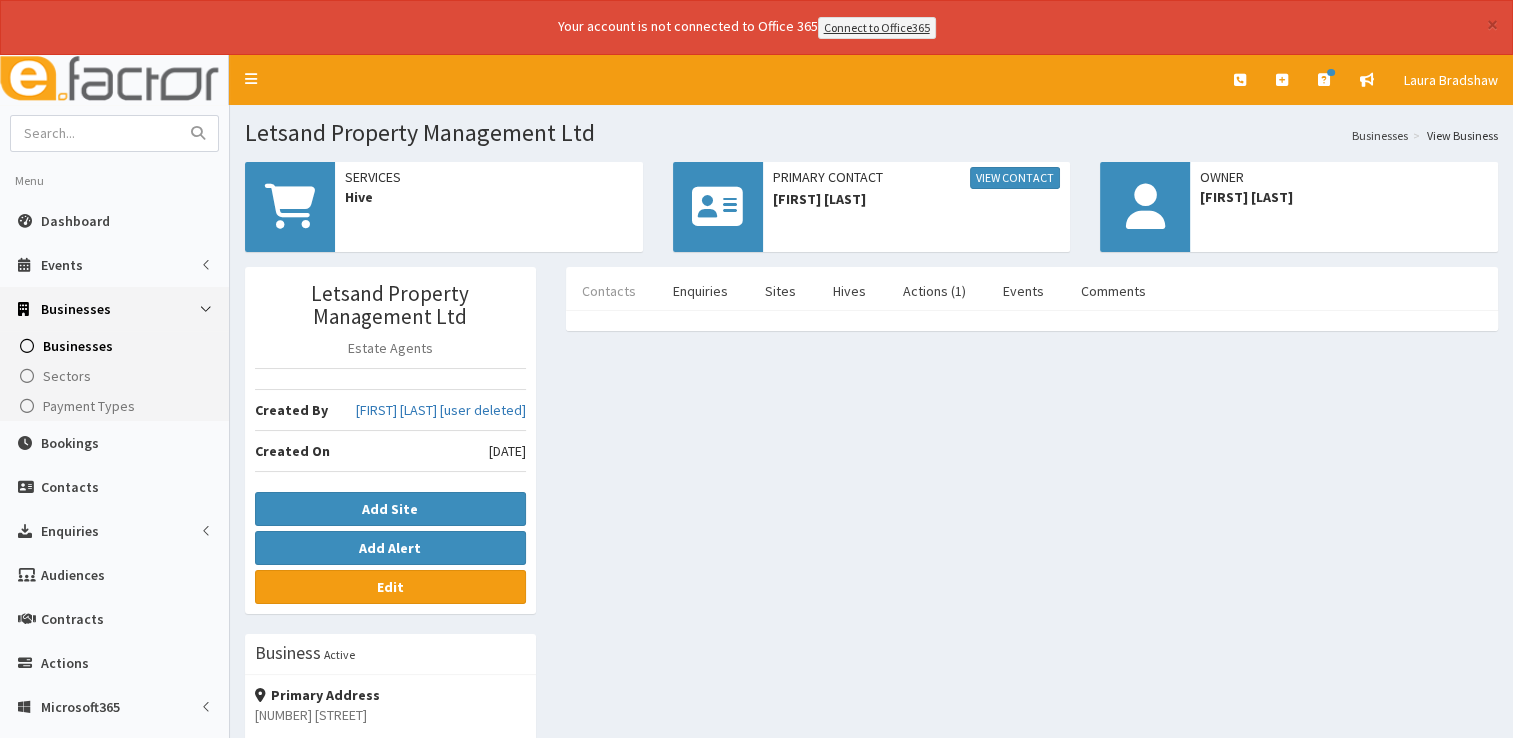 click on "Contacts" at bounding box center (609, 291) 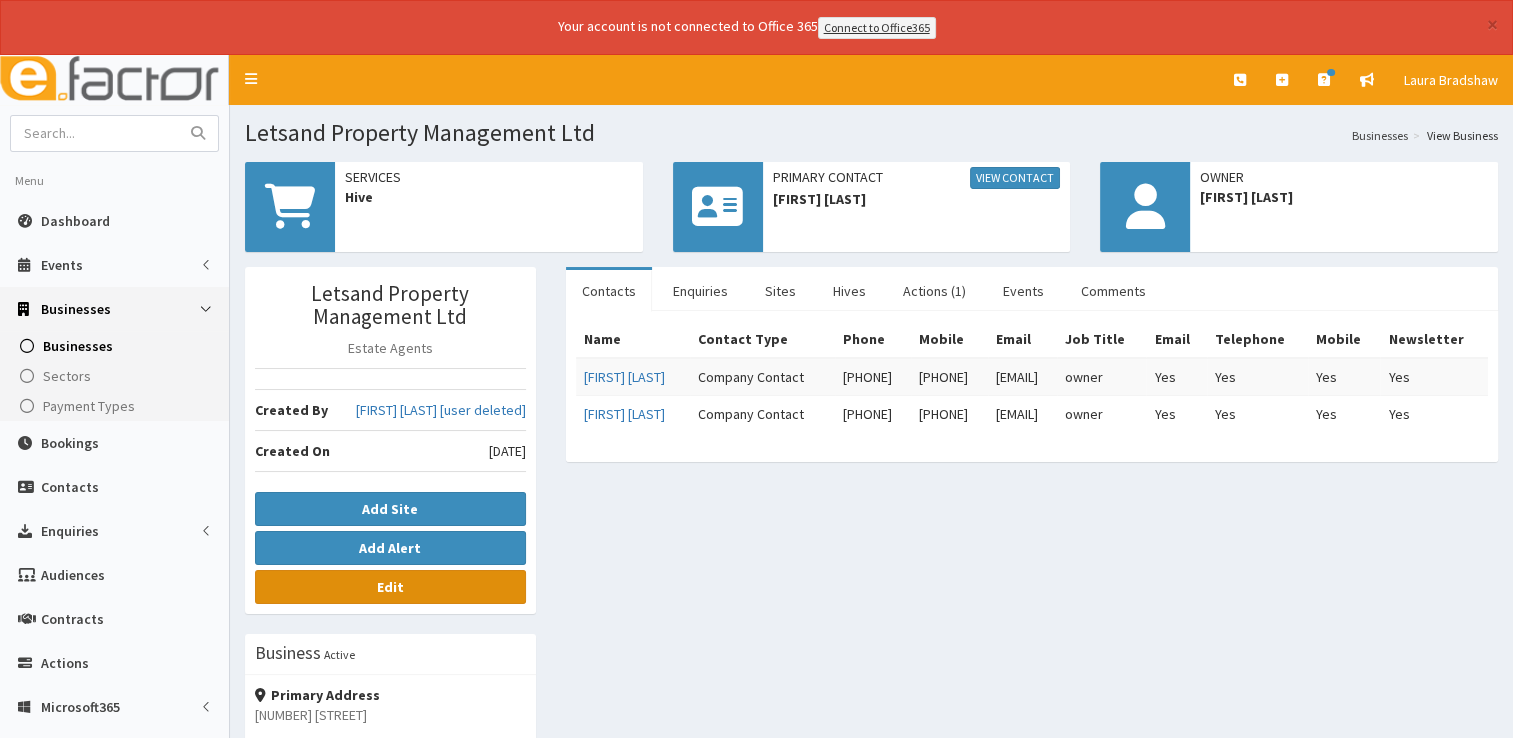 click on "Edit" at bounding box center (390, 587) 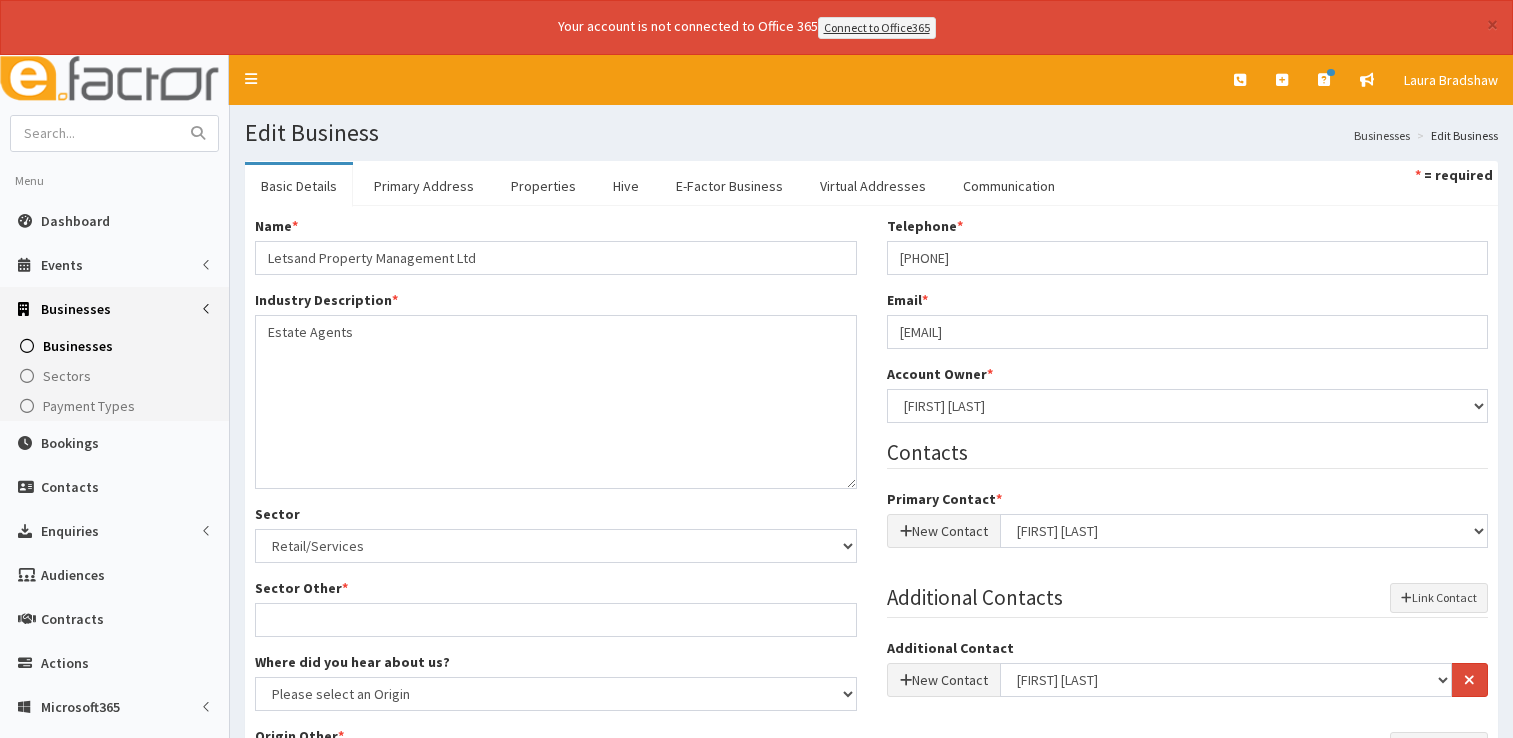 scroll, scrollTop: 0, scrollLeft: 0, axis: both 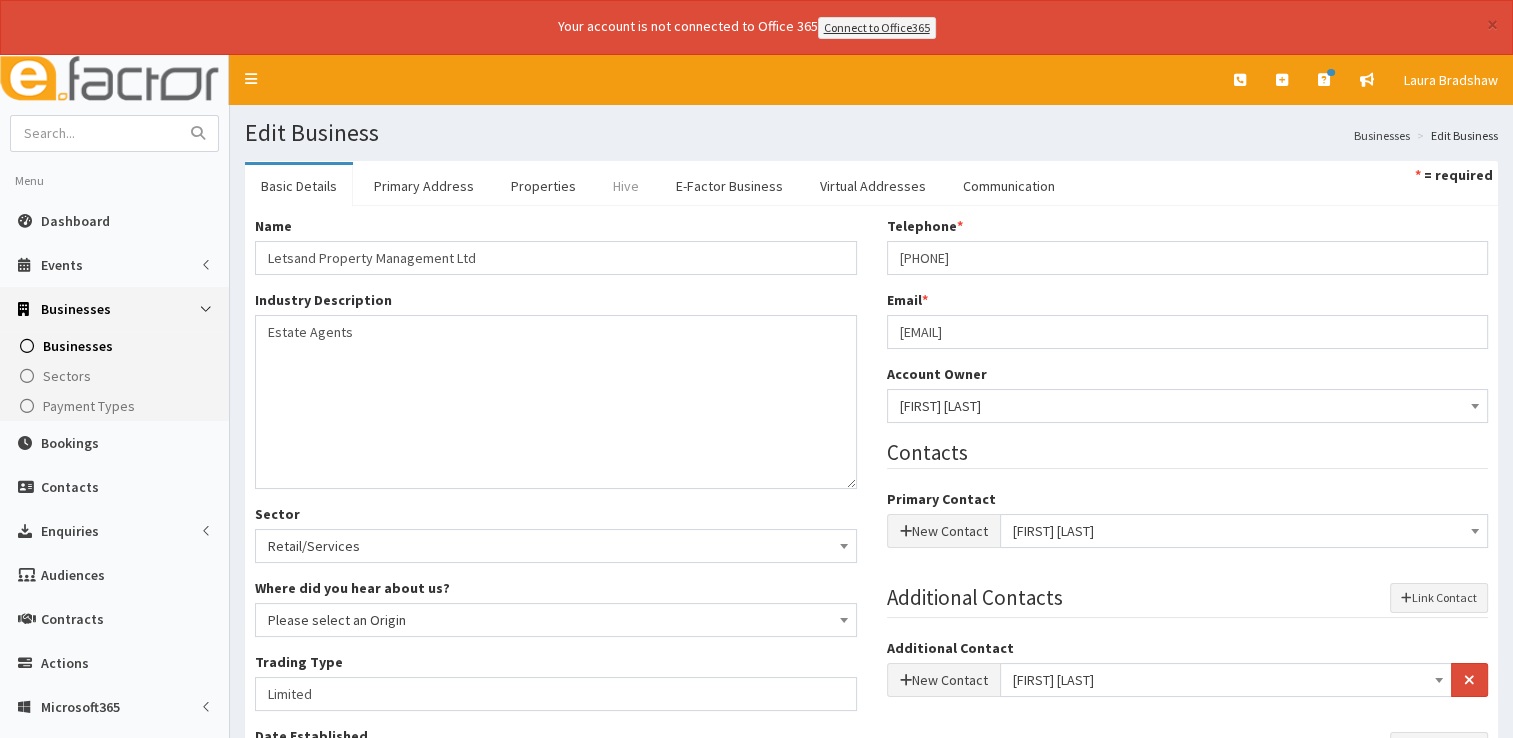 click on "Hive" at bounding box center [626, 186] 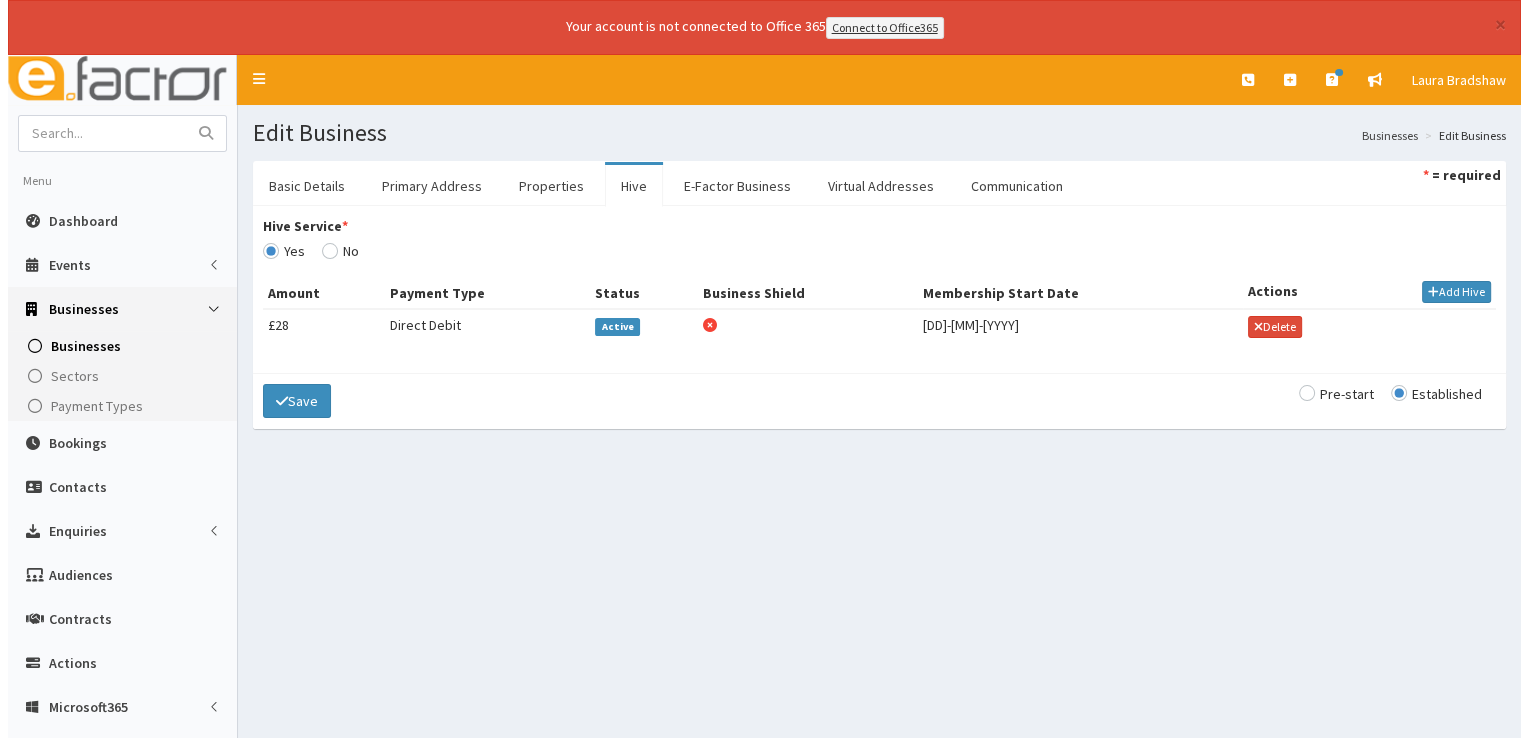 scroll, scrollTop: 0, scrollLeft: 0, axis: both 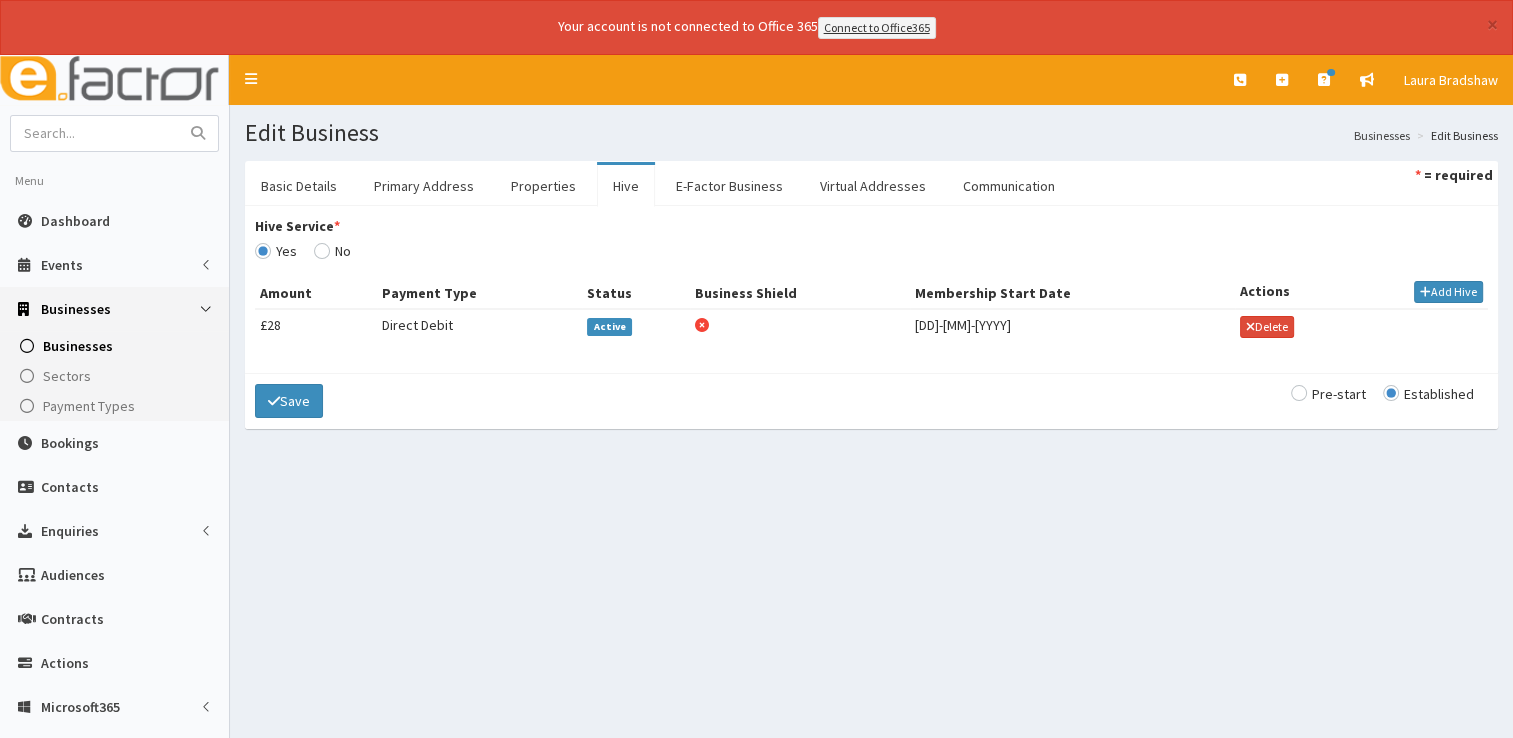 click on "Active" at bounding box center (609, 327) 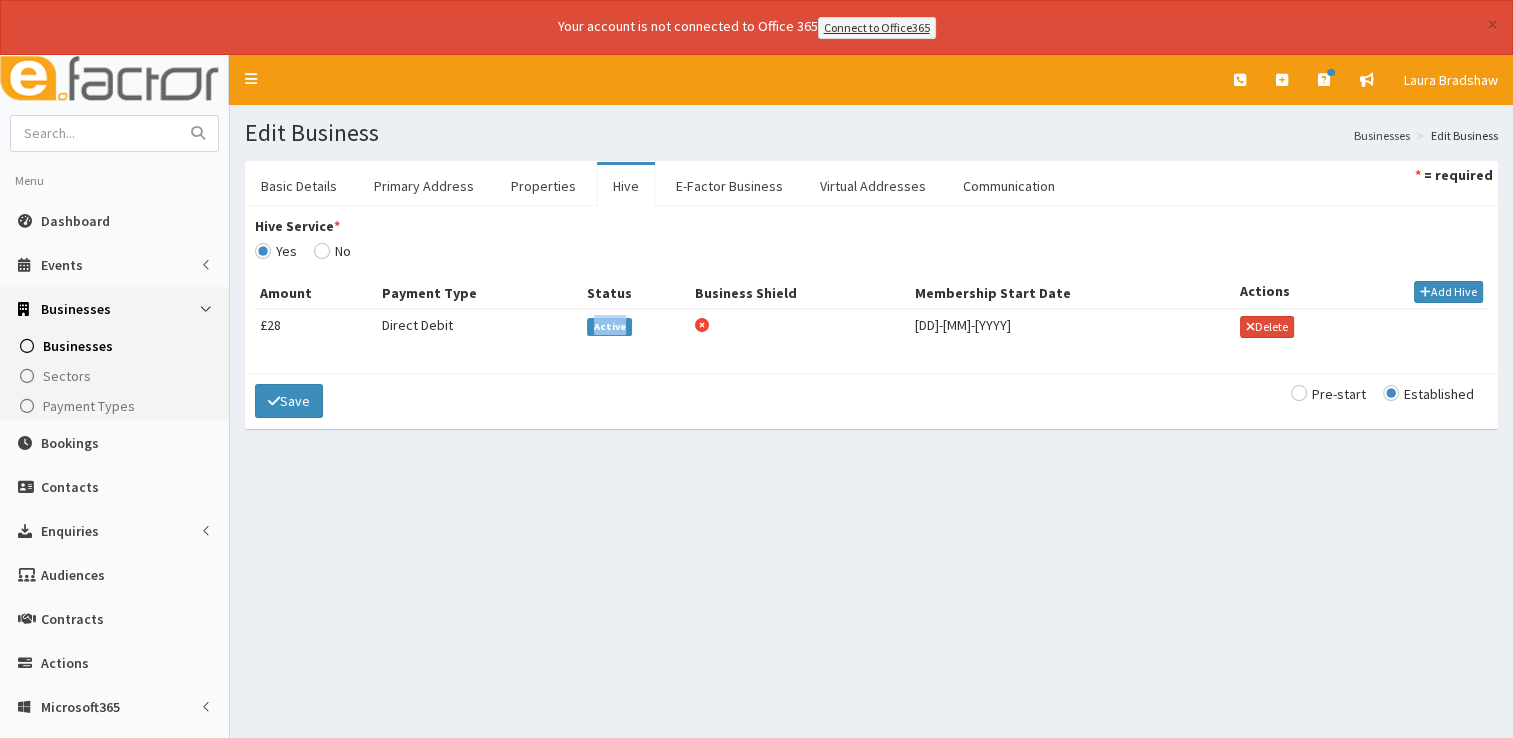 click on "Active" at bounding box center [609, 327] 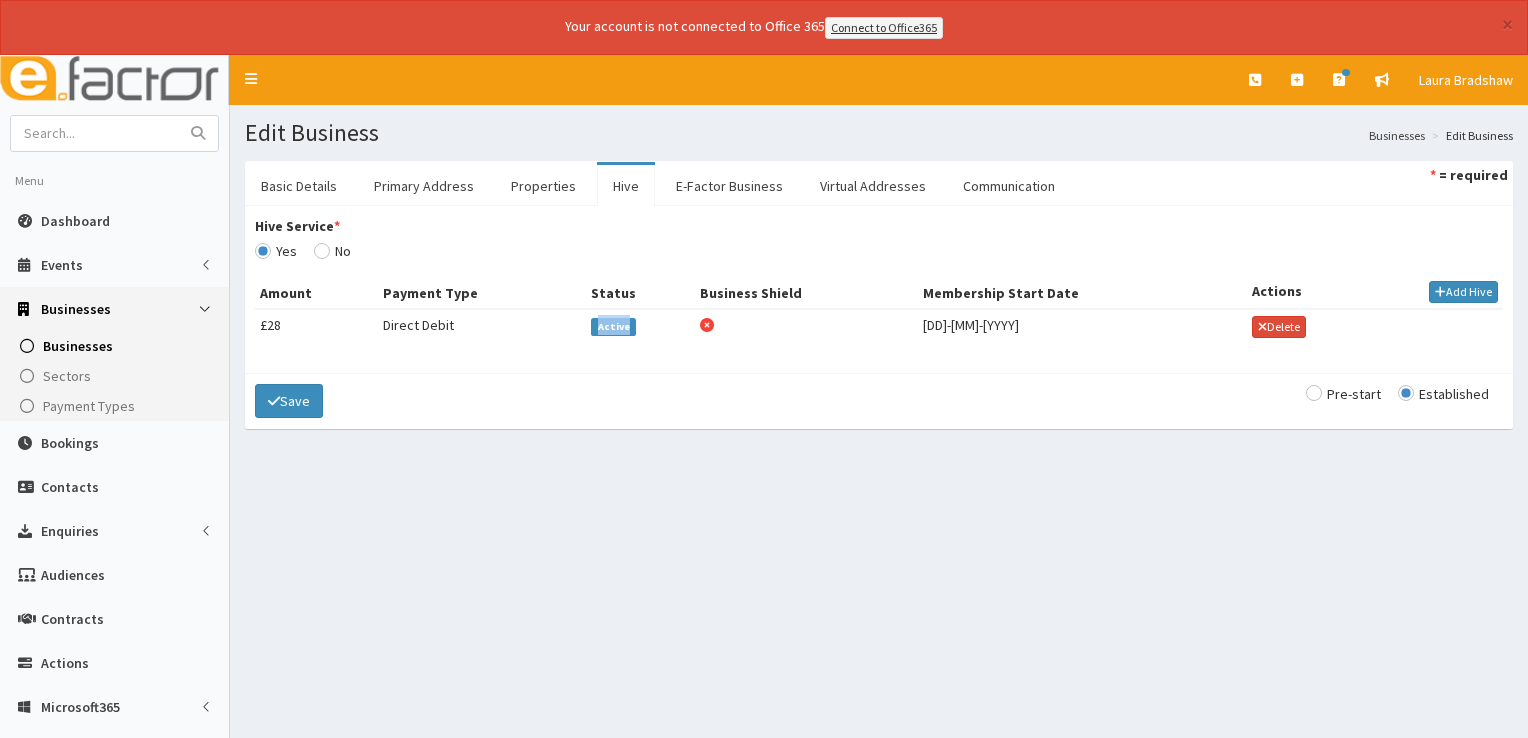 select on "4197" 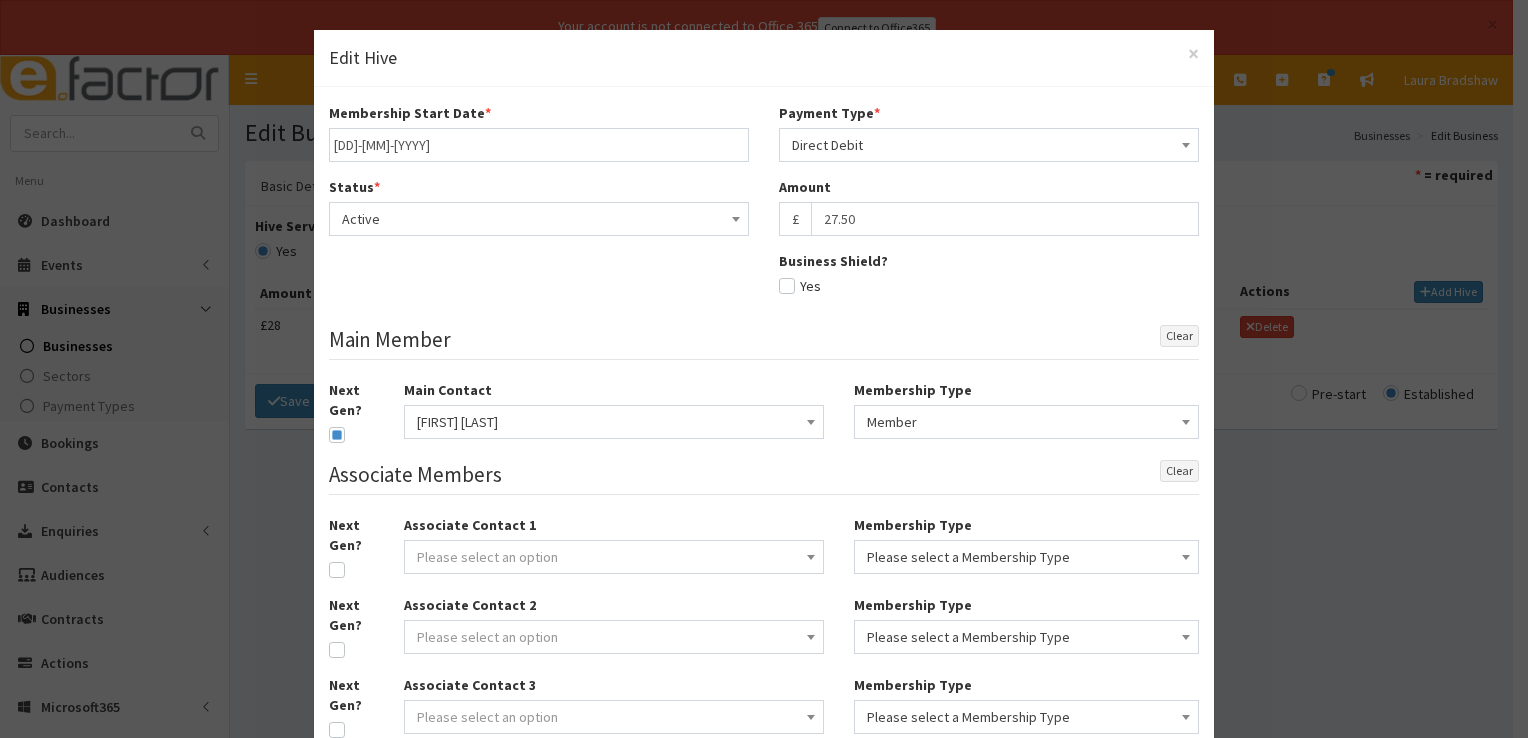 type on "14-03-2024" 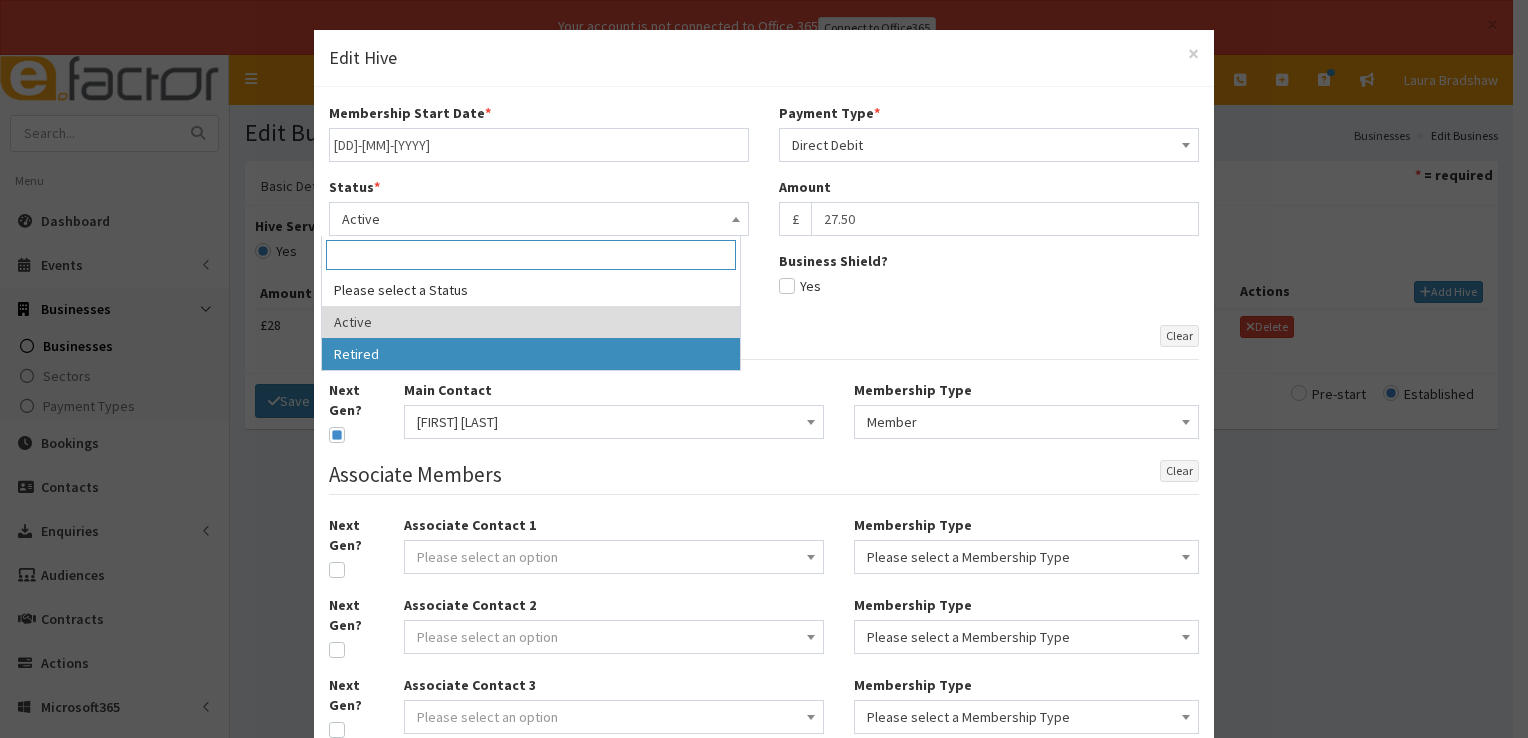 select on "2" 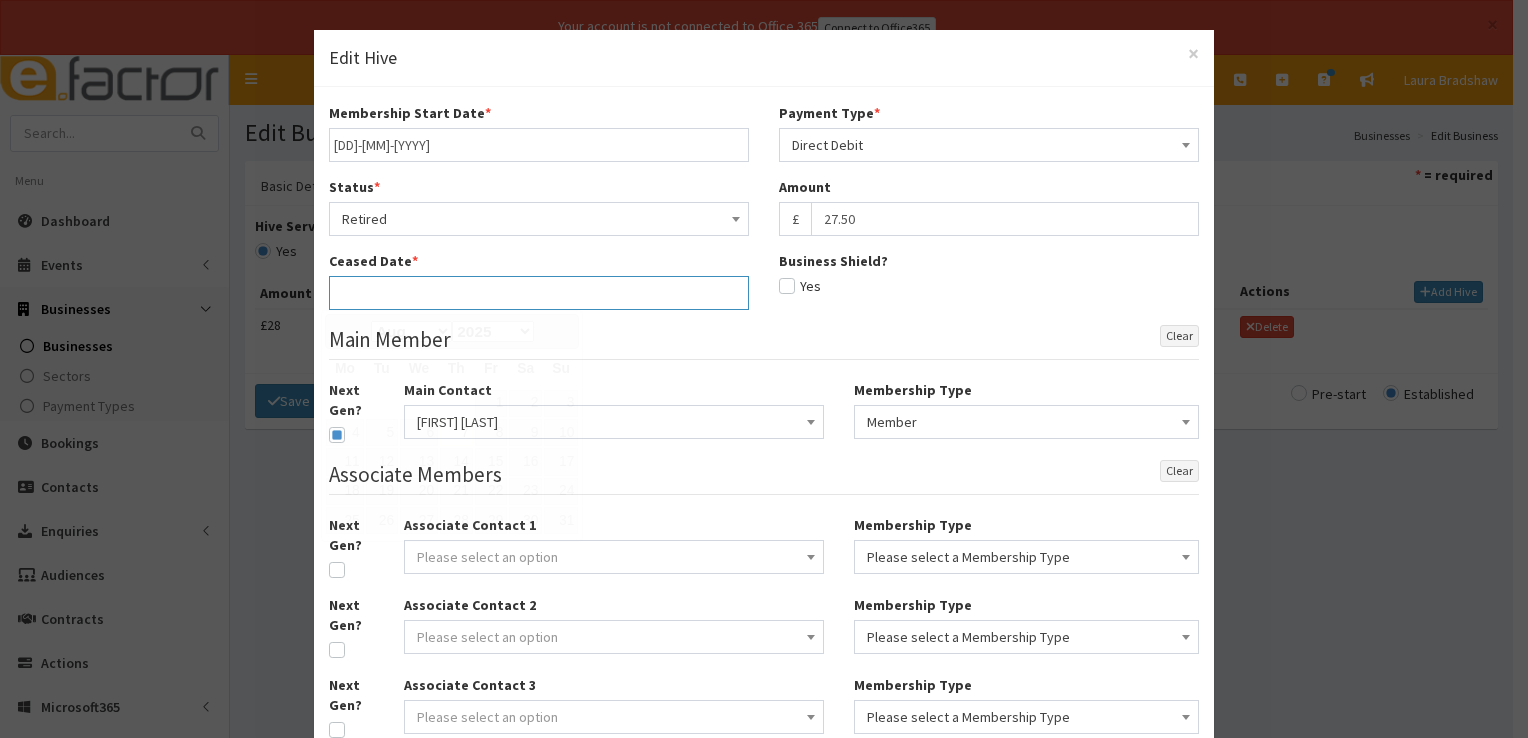 click at bounding box center (539, 293) 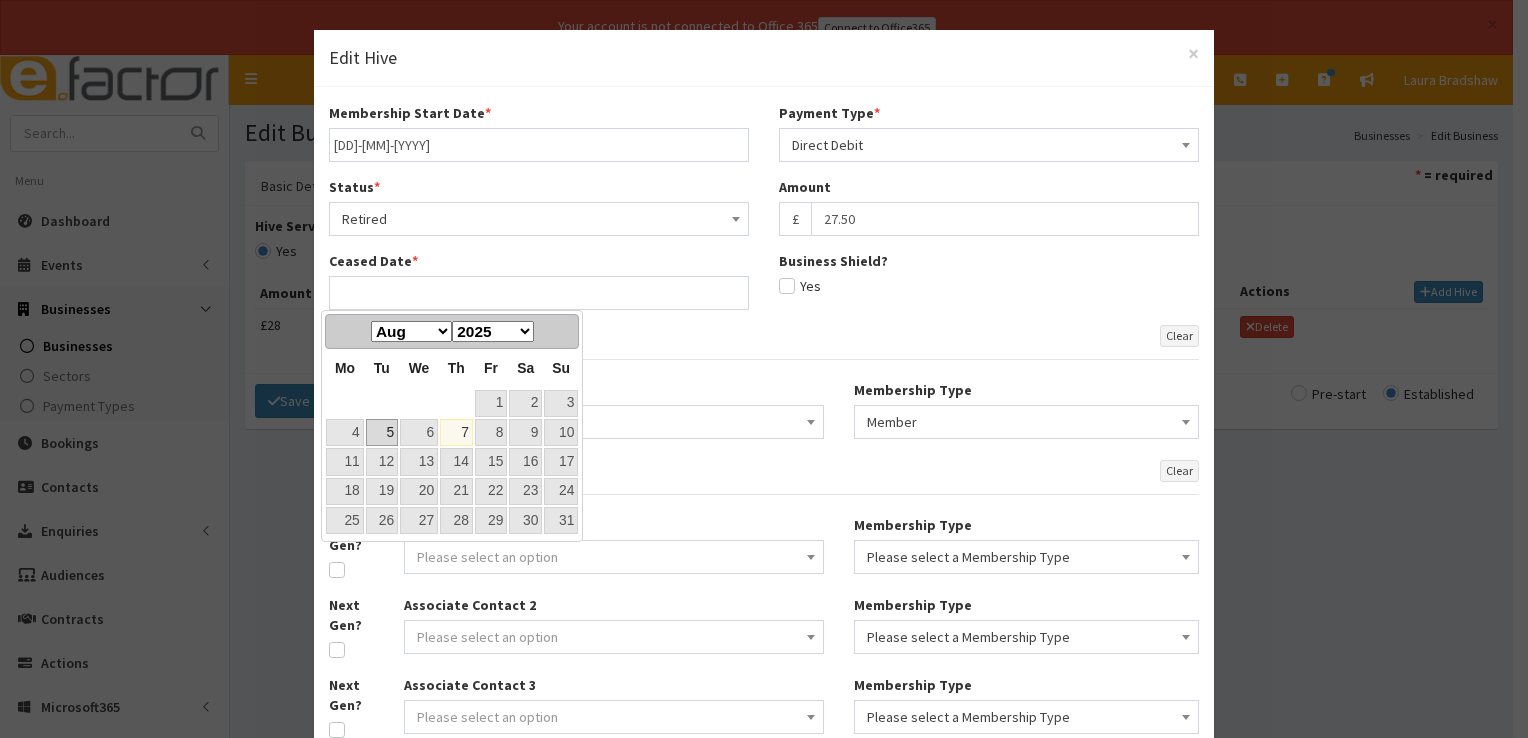 click on "5" at bounding box center [382, 432] 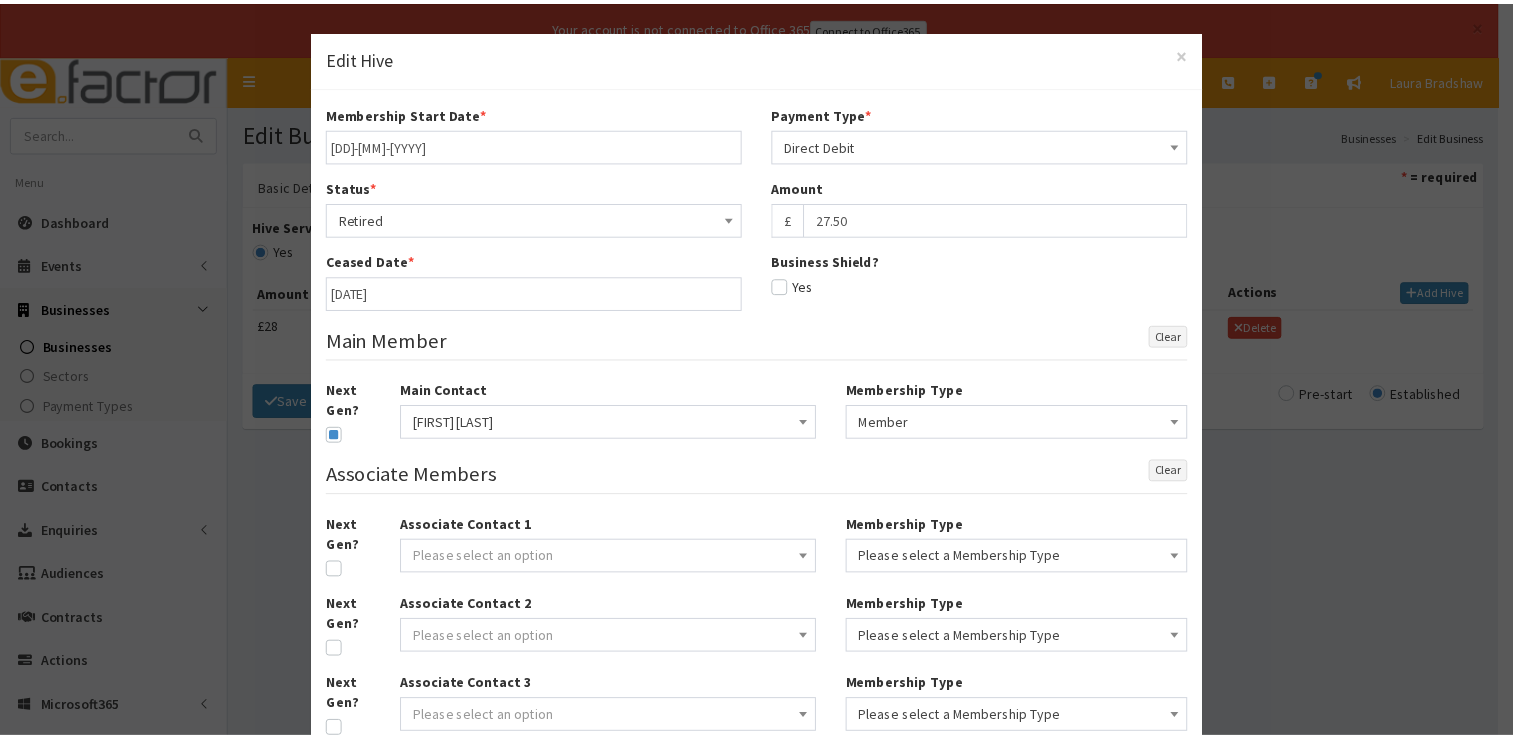 scroll, scrollTop: 205, scrollLeft: 0, axis: vertical 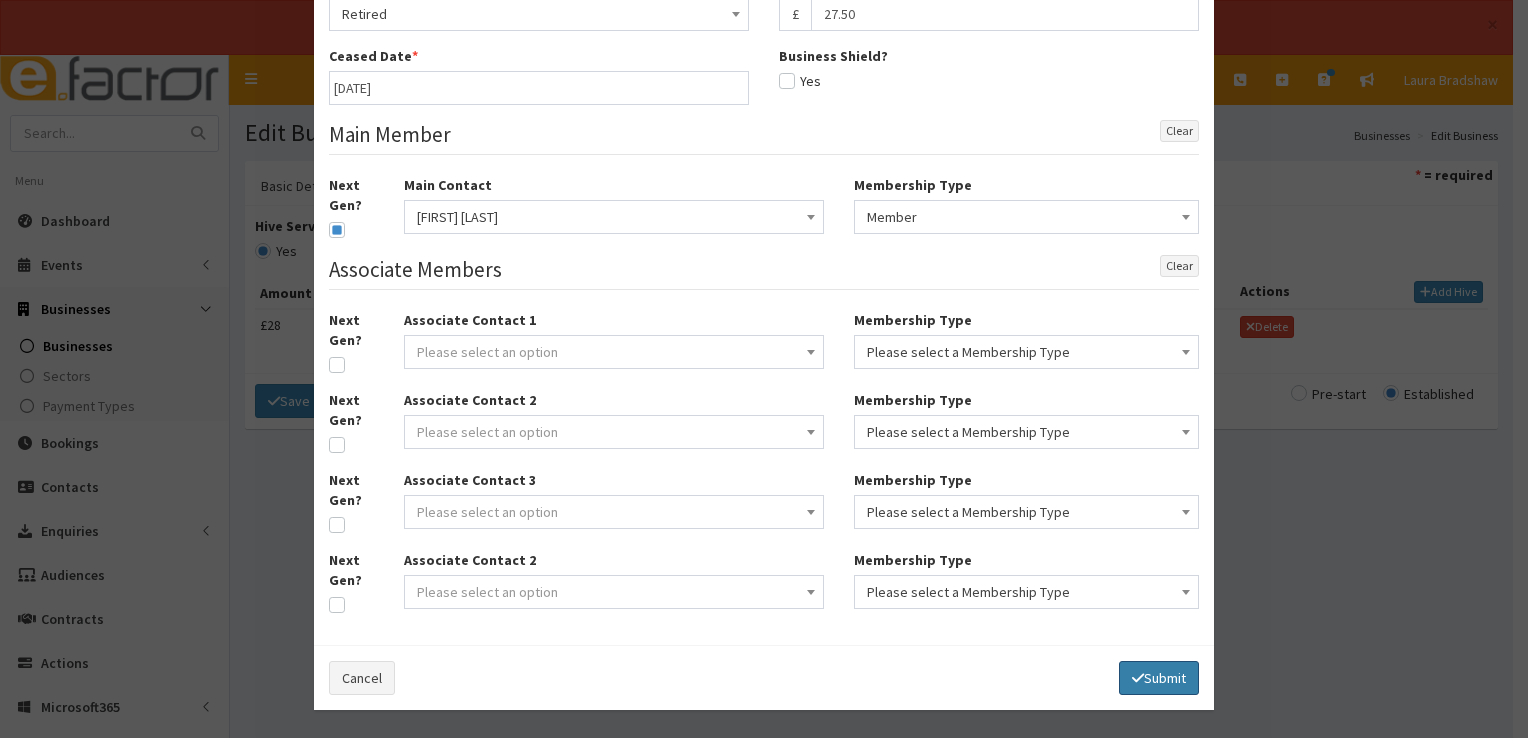 click on "Submit" at bounding box center [1159, 678] 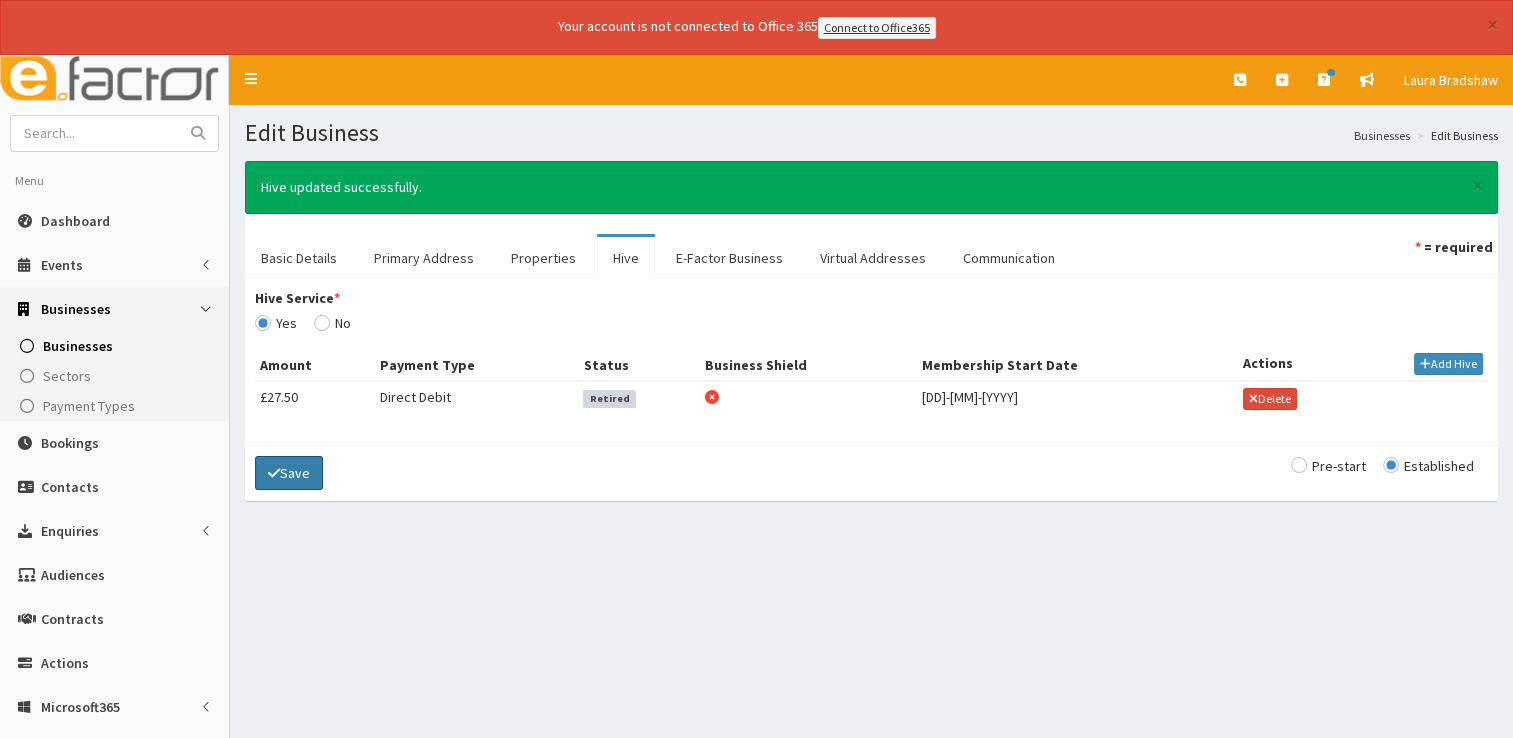 click on "Save" at bounding box center [289, 473] 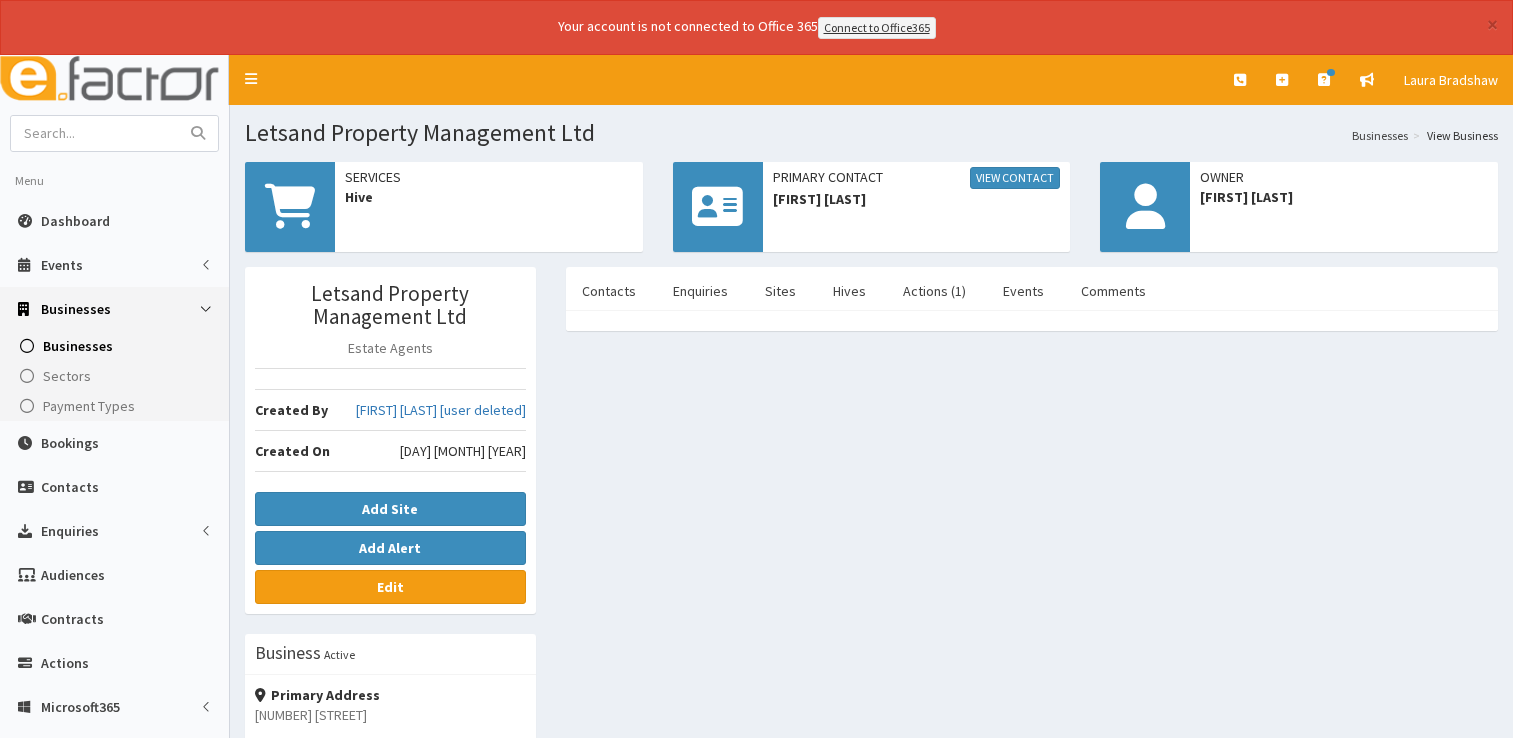 scroll, scrollTop: 0, scrollLeft: 0, axis: both 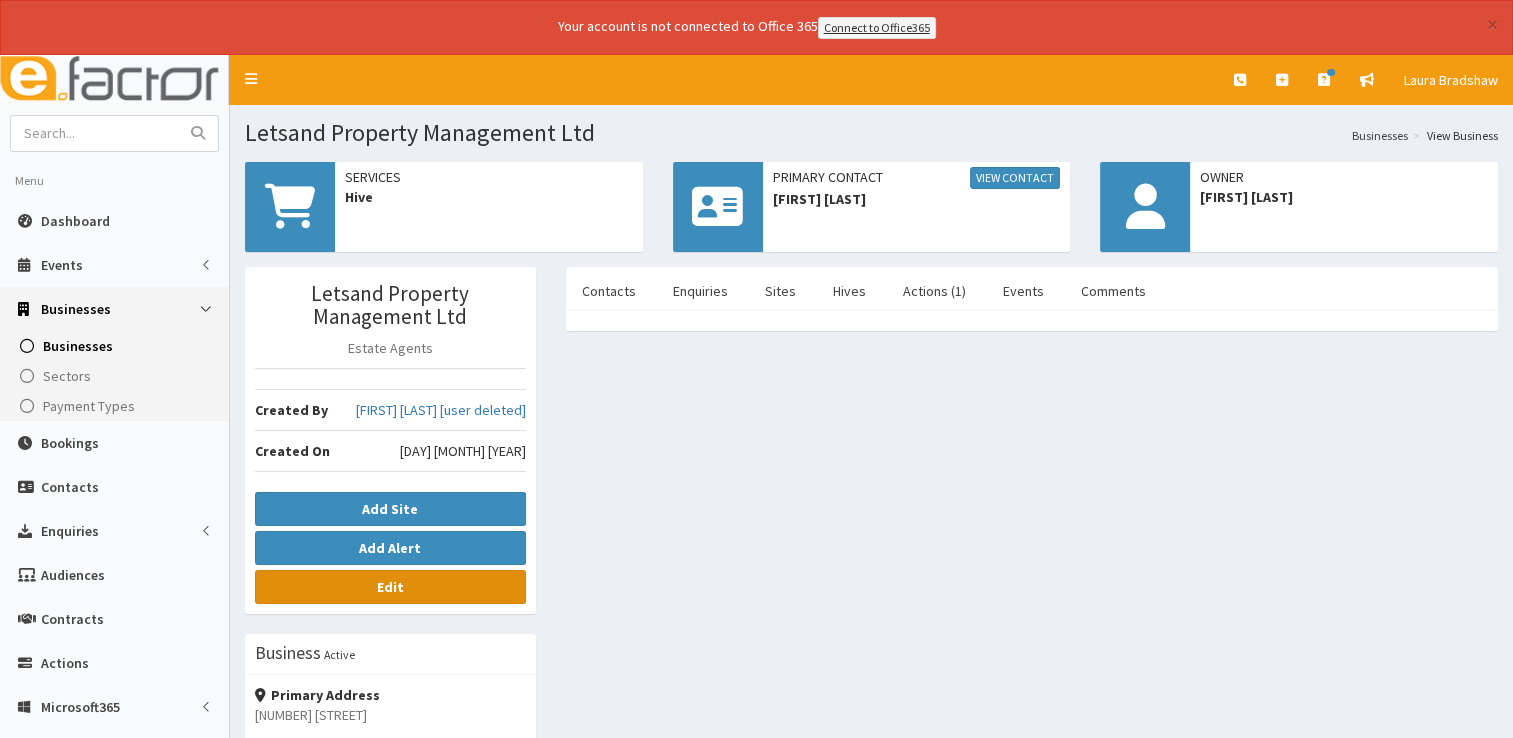 click on "Edit" at bounding box center (390, 587) 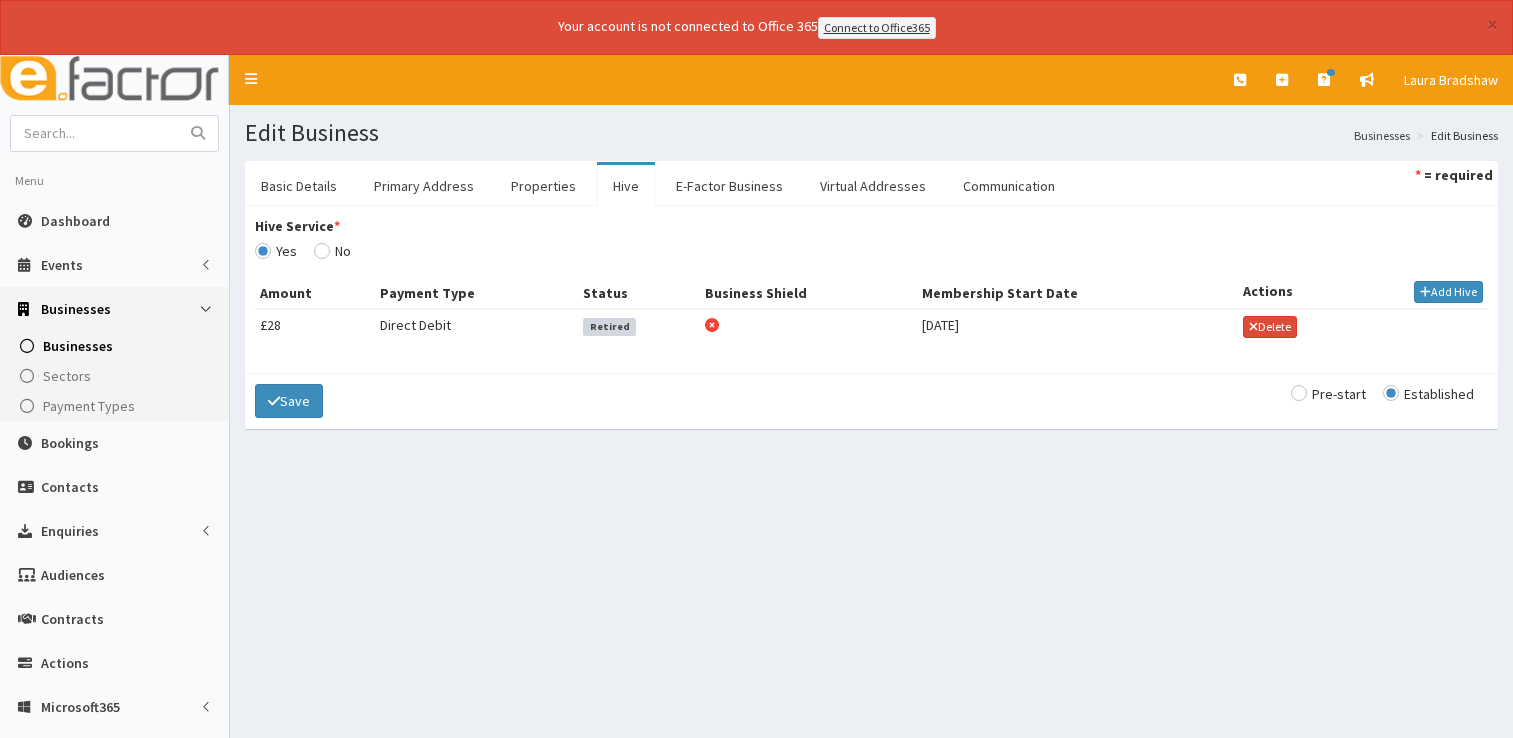 scroll, scrollTop: 0, scrollLeft: 0, axis: both 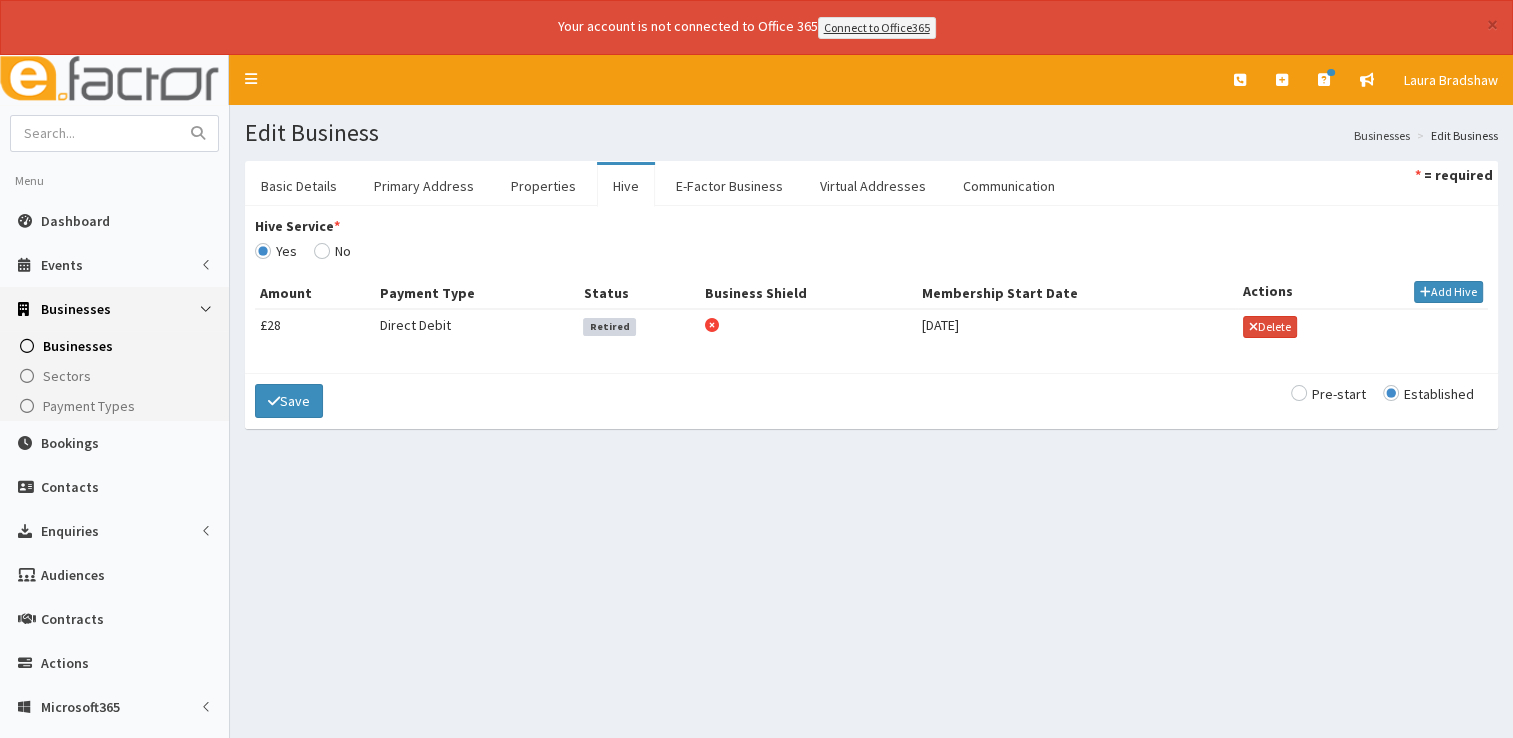 click on "Hive" at bounding box center [626, 186] 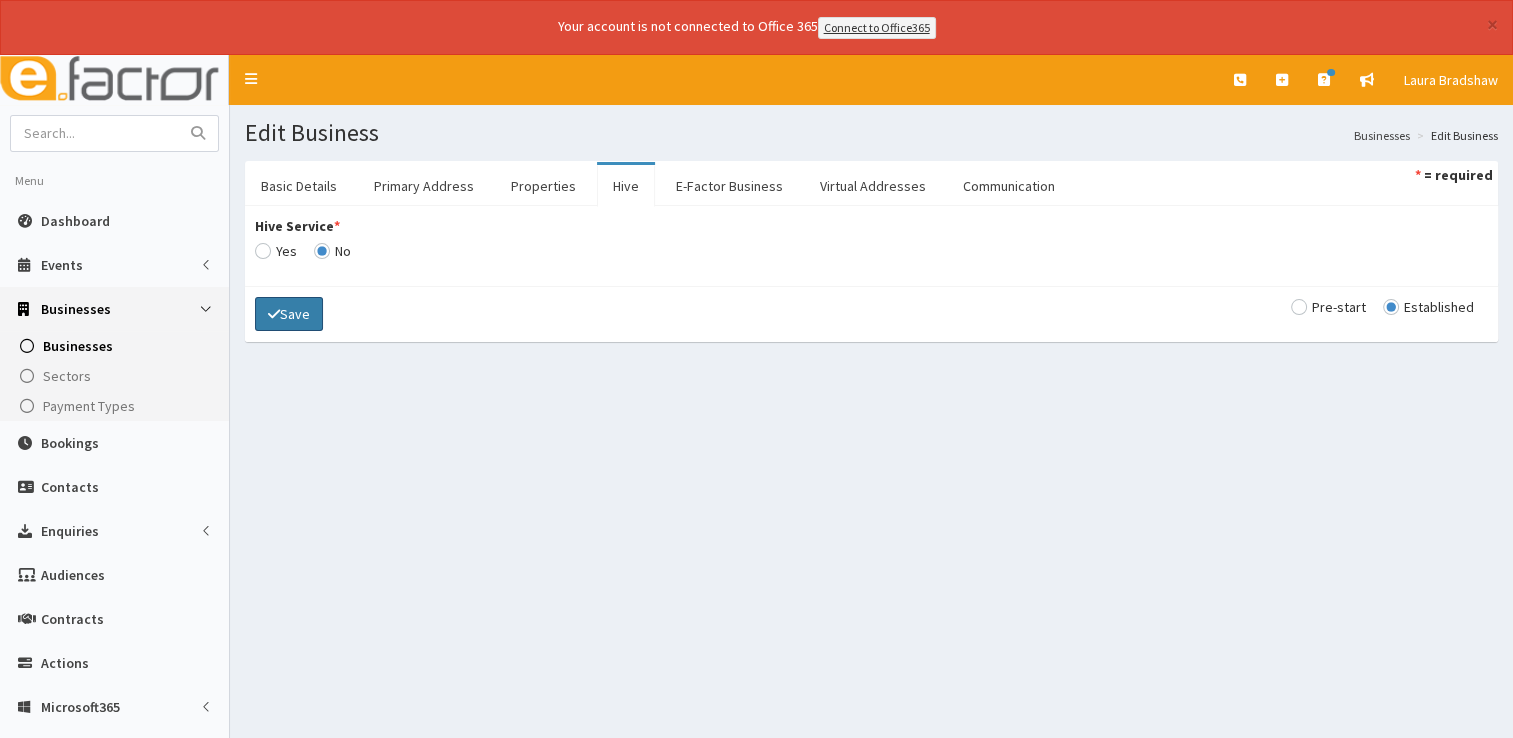 click on "Save" at bounding box center (289, 314) 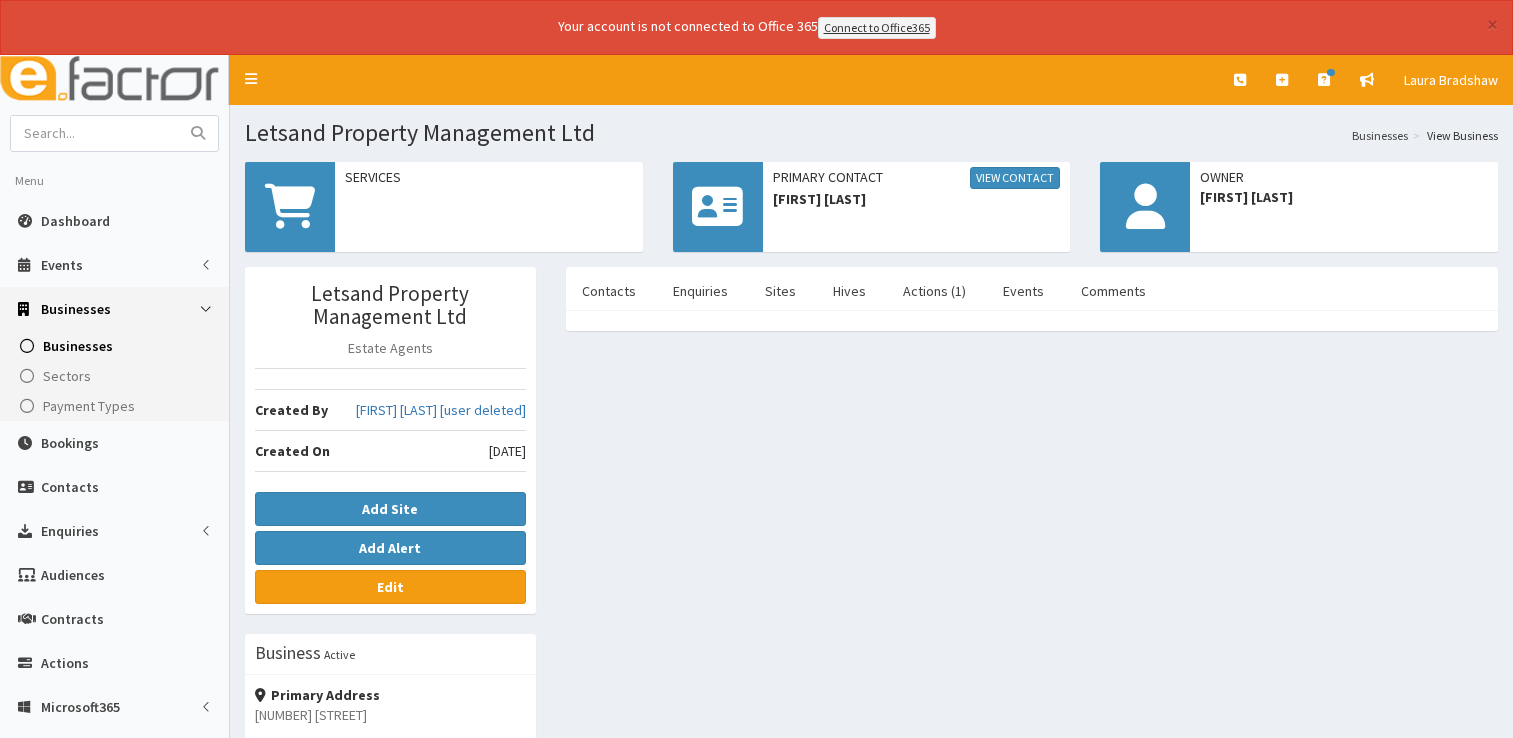 scroll, scrollTop: 0, scrollLeft: 0, axis: both 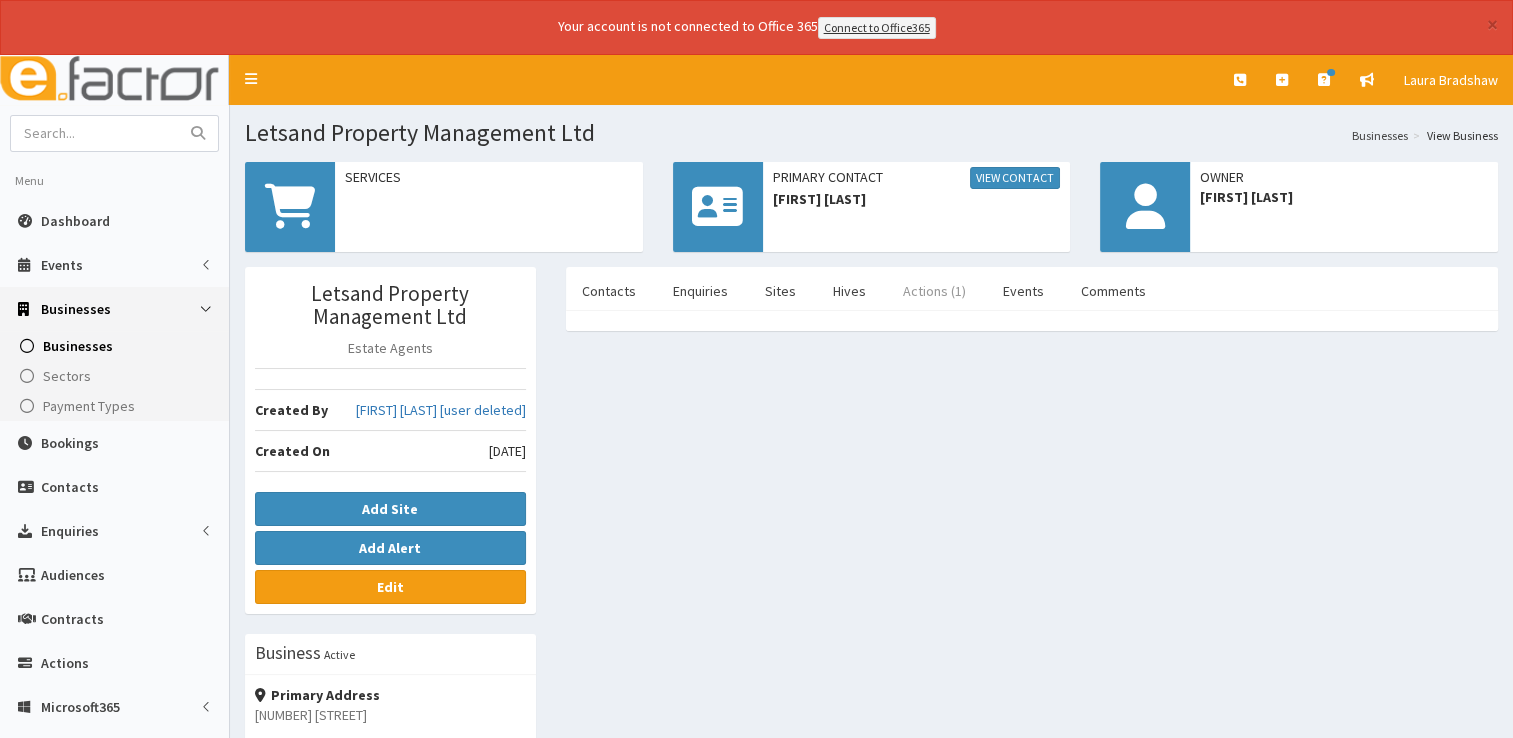 click on "Actions (1)" at bounding box center [934, 291] 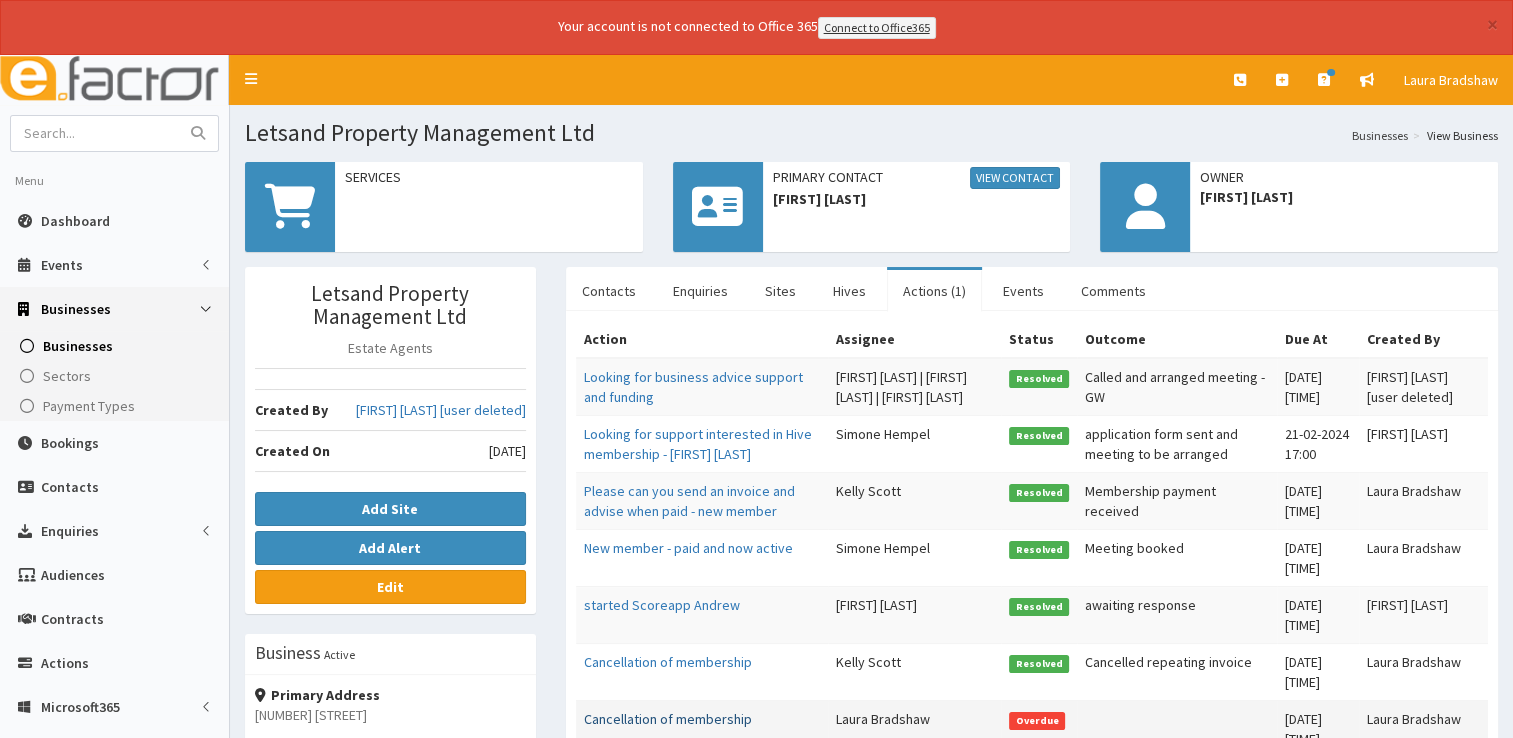 click on "Cancellation of membership" at bounding box center [668, 719] 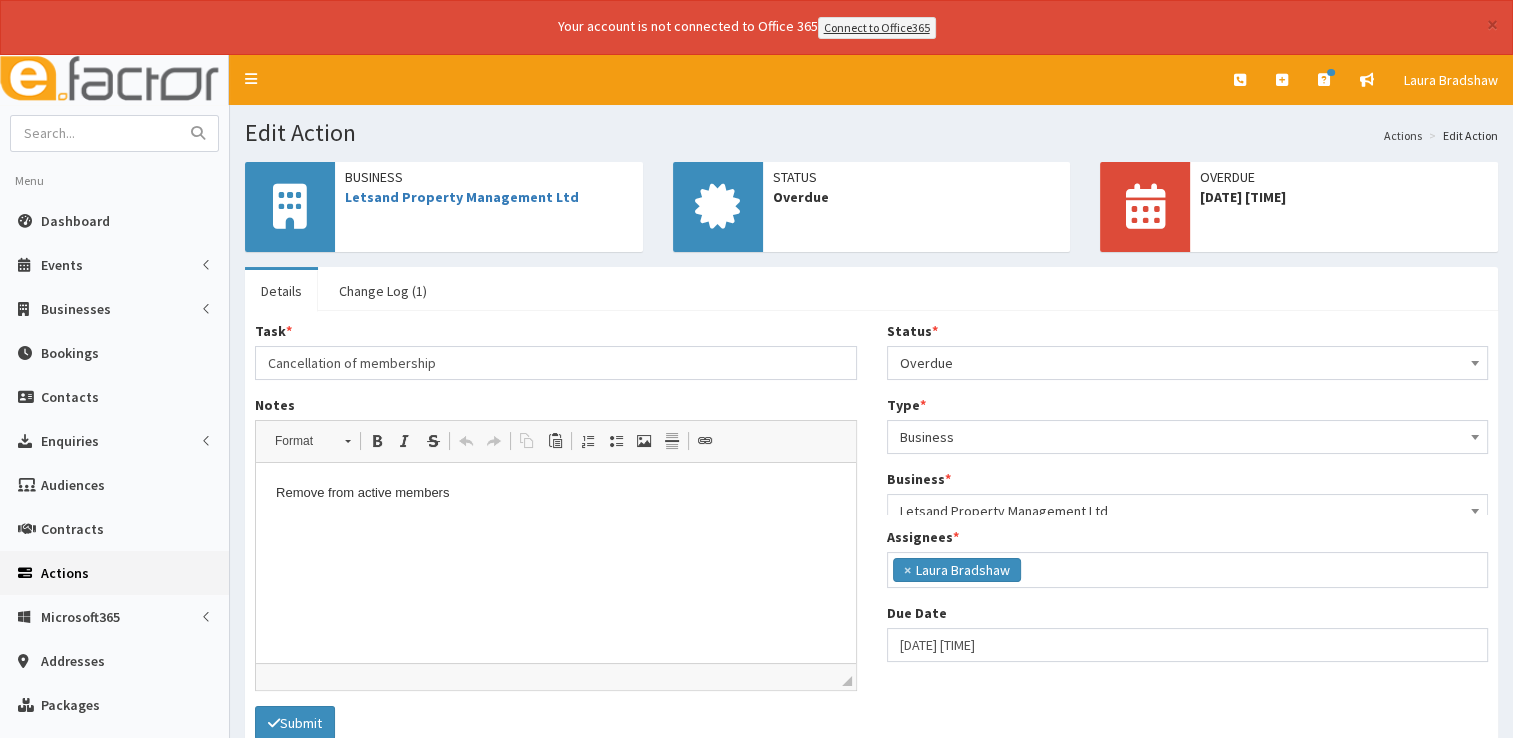 scroll, scrollTop: 0, scrollLeft: 0, axis: both 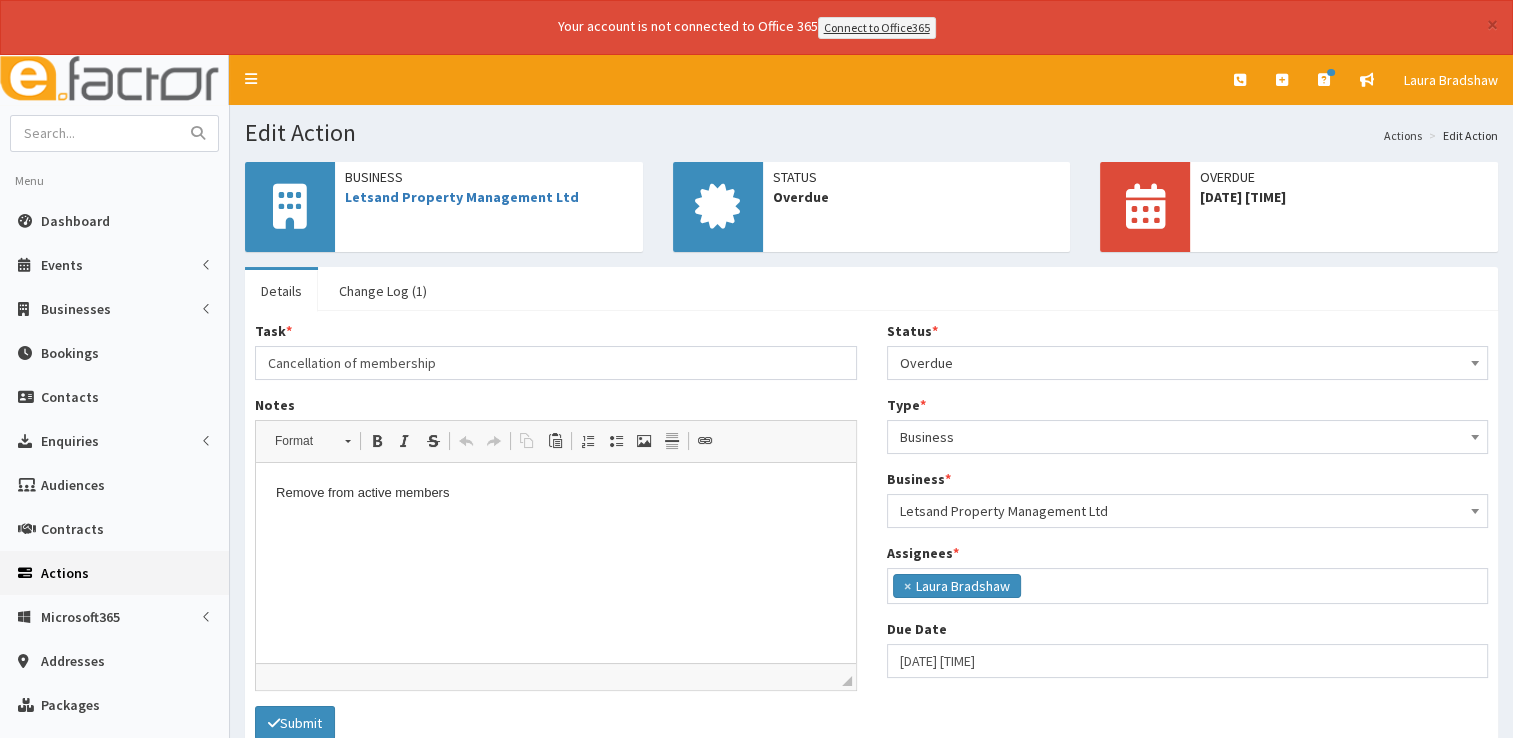 click on "Overdue" at bounding box center (1188, 363) 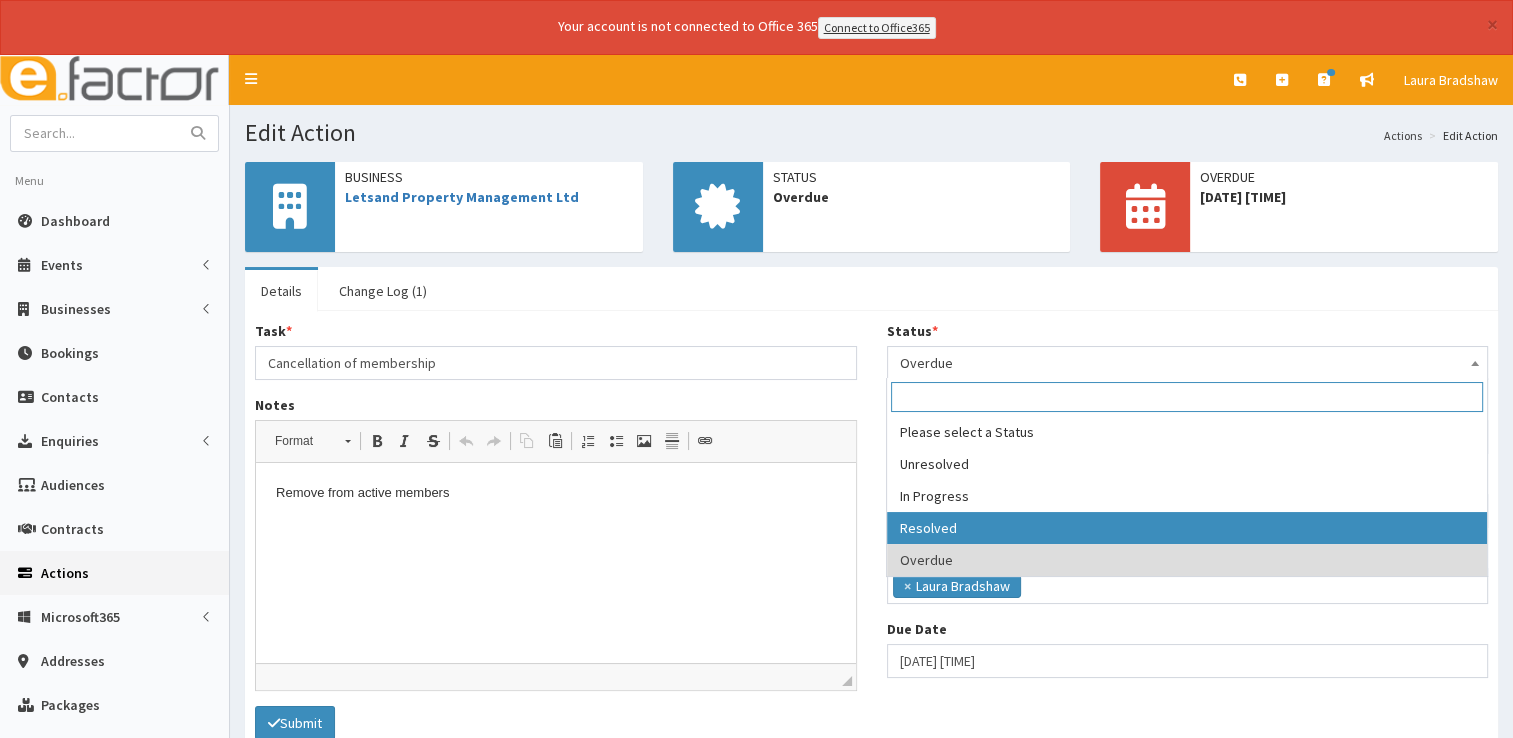select on "3" 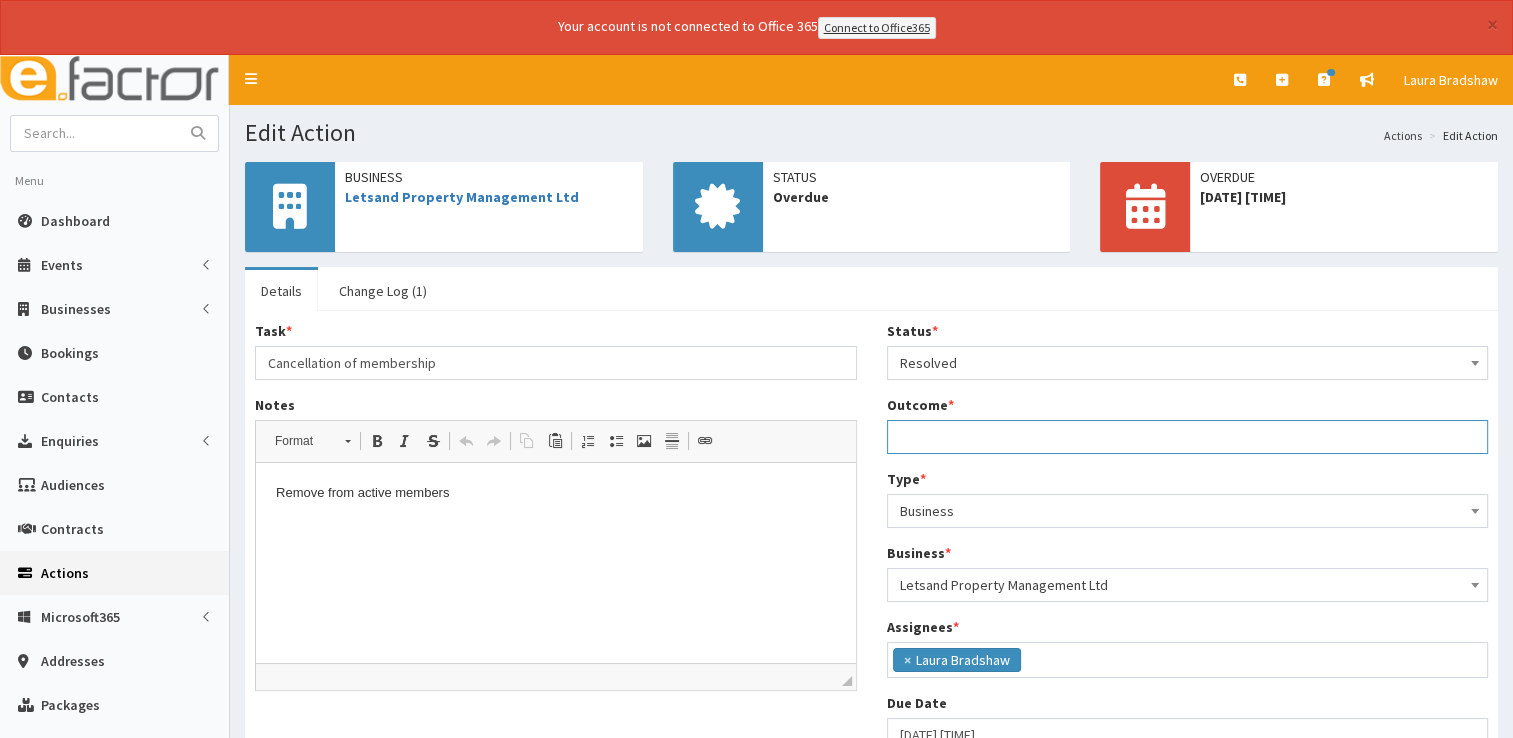 click on "Outcome  *" at bounding box center [1188, 437] 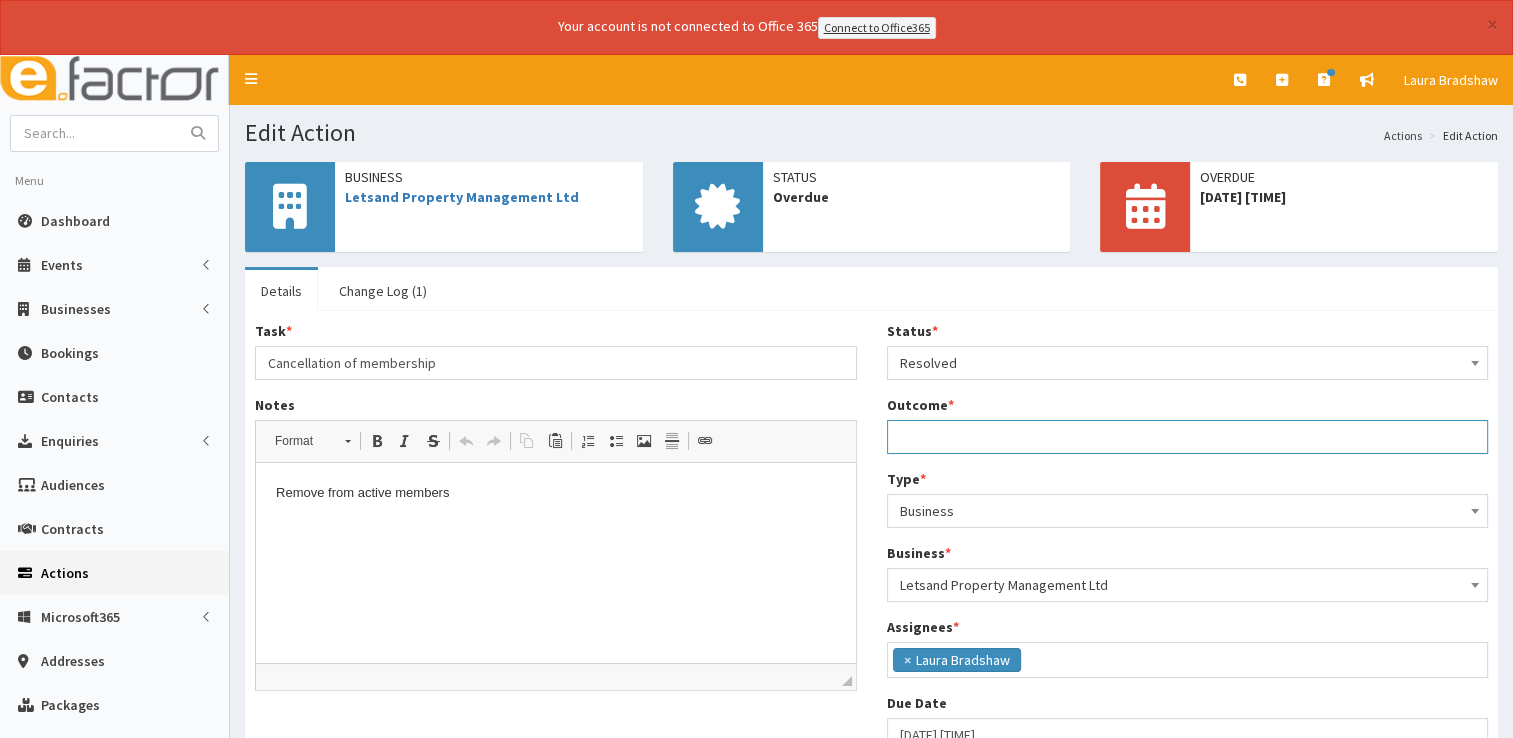 type on "Membership cancelled and removed from active, associate and address membership tabs, email 2 sent, removed from Mailchimp and hive connect" 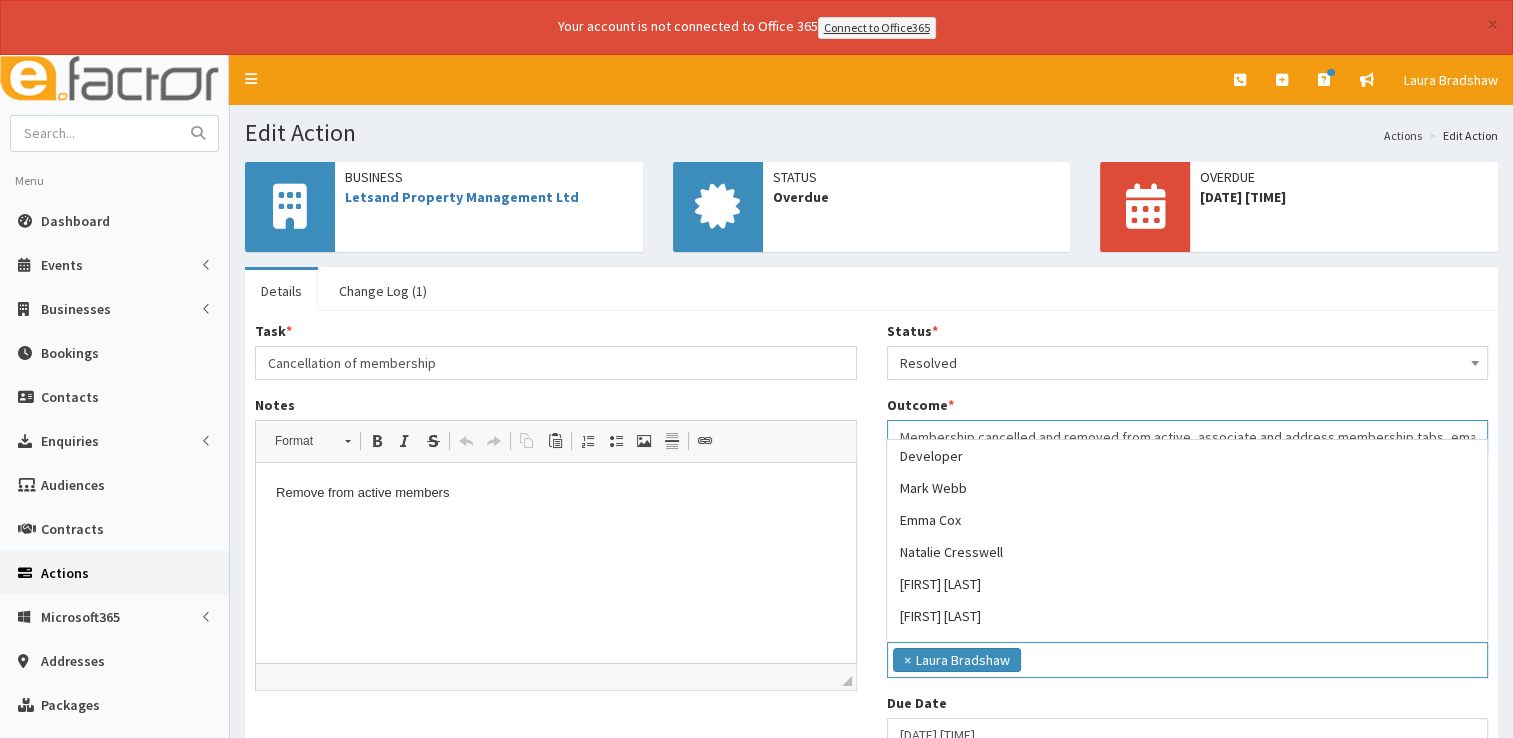 scroll, scrollTop: 288, scrollLeft: 0, axis: vertical 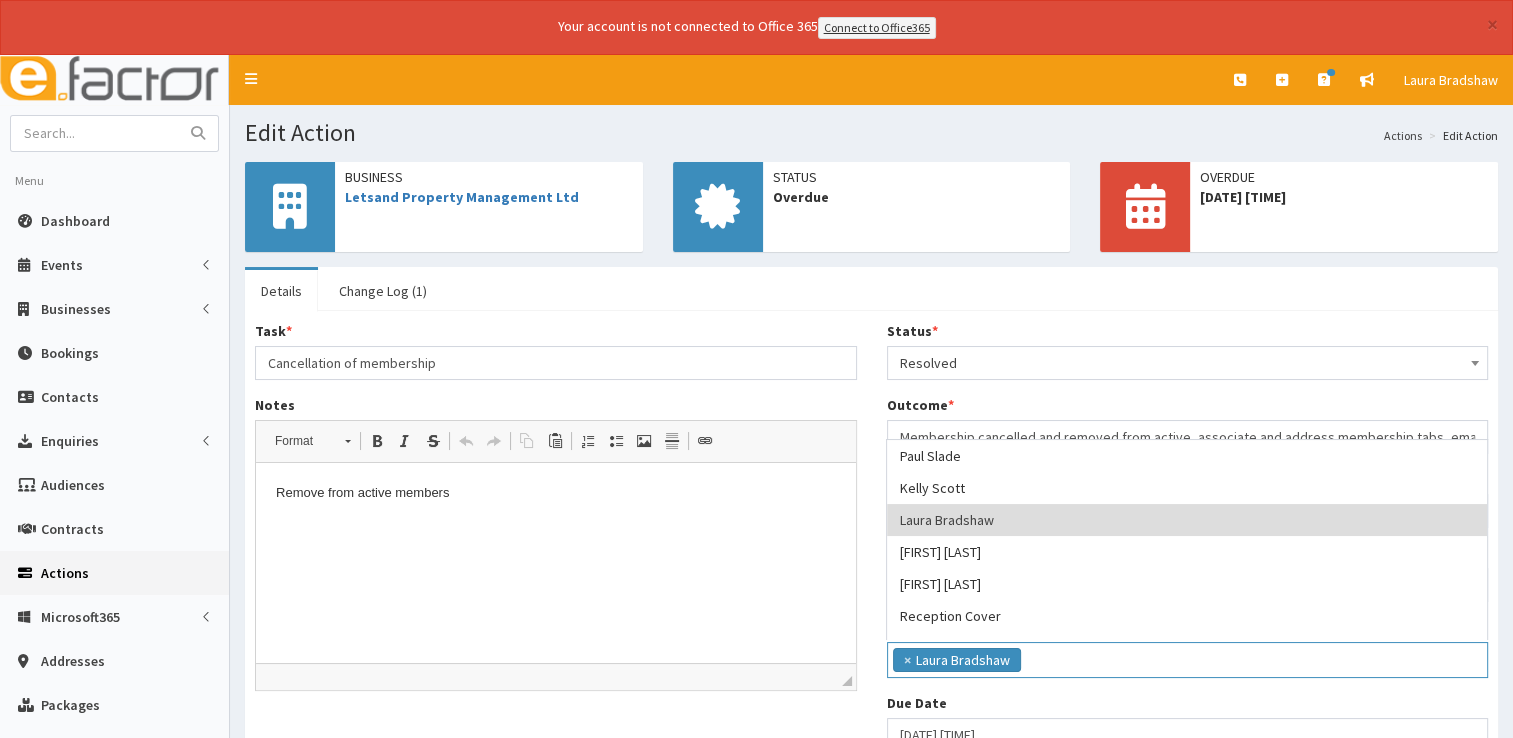 select 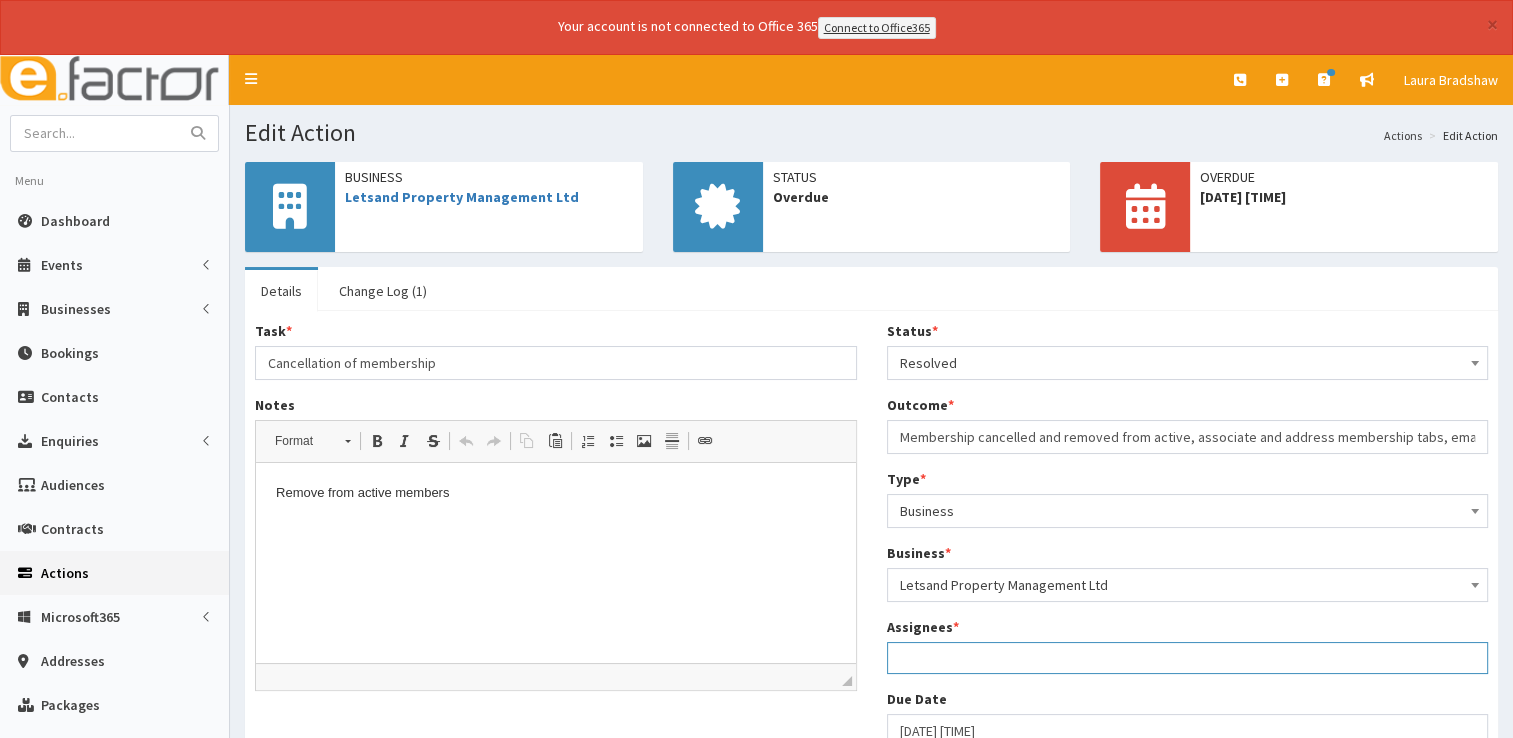 scroll, scrollTop: 204, scrollLeft: 0, axis: vertical 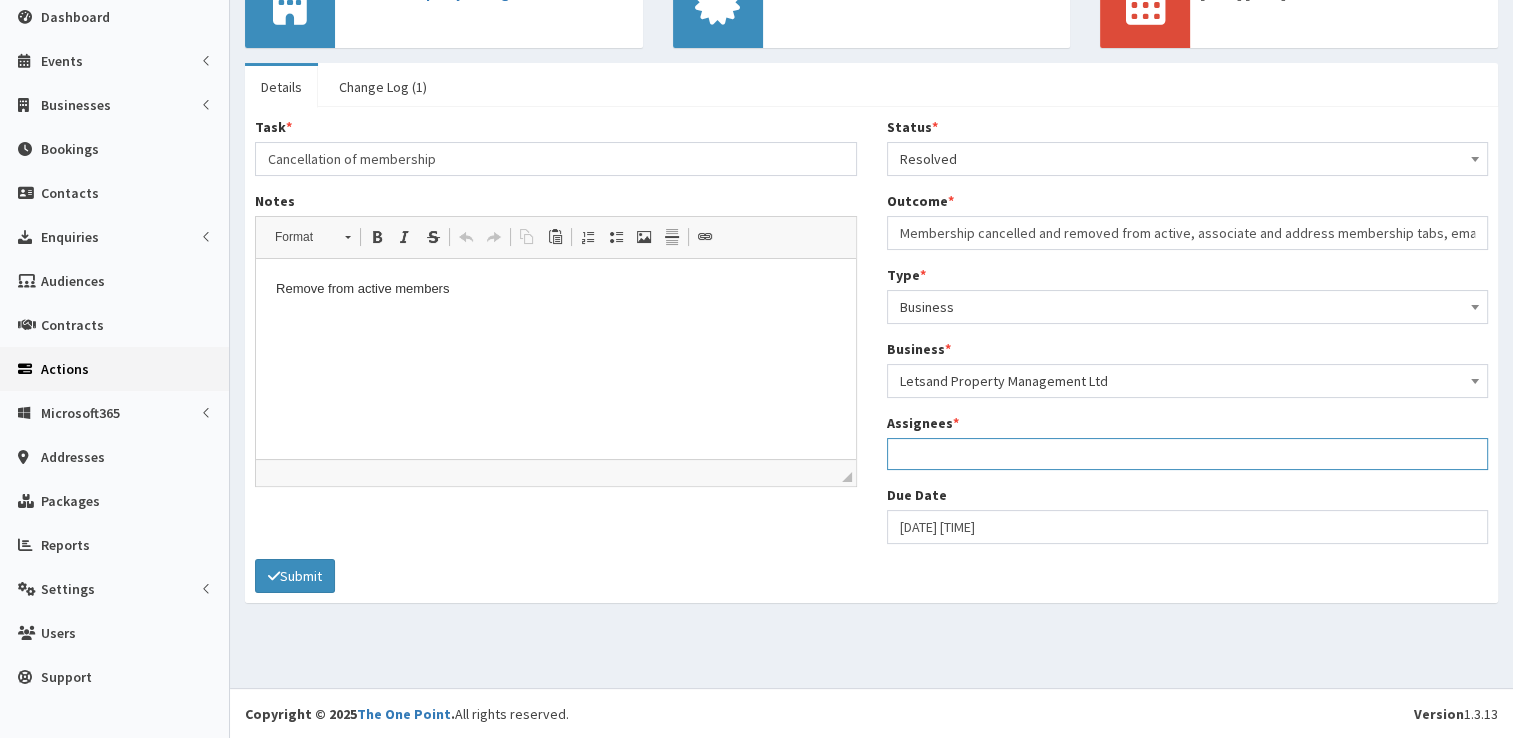 click at bounding box center (1188, 451) 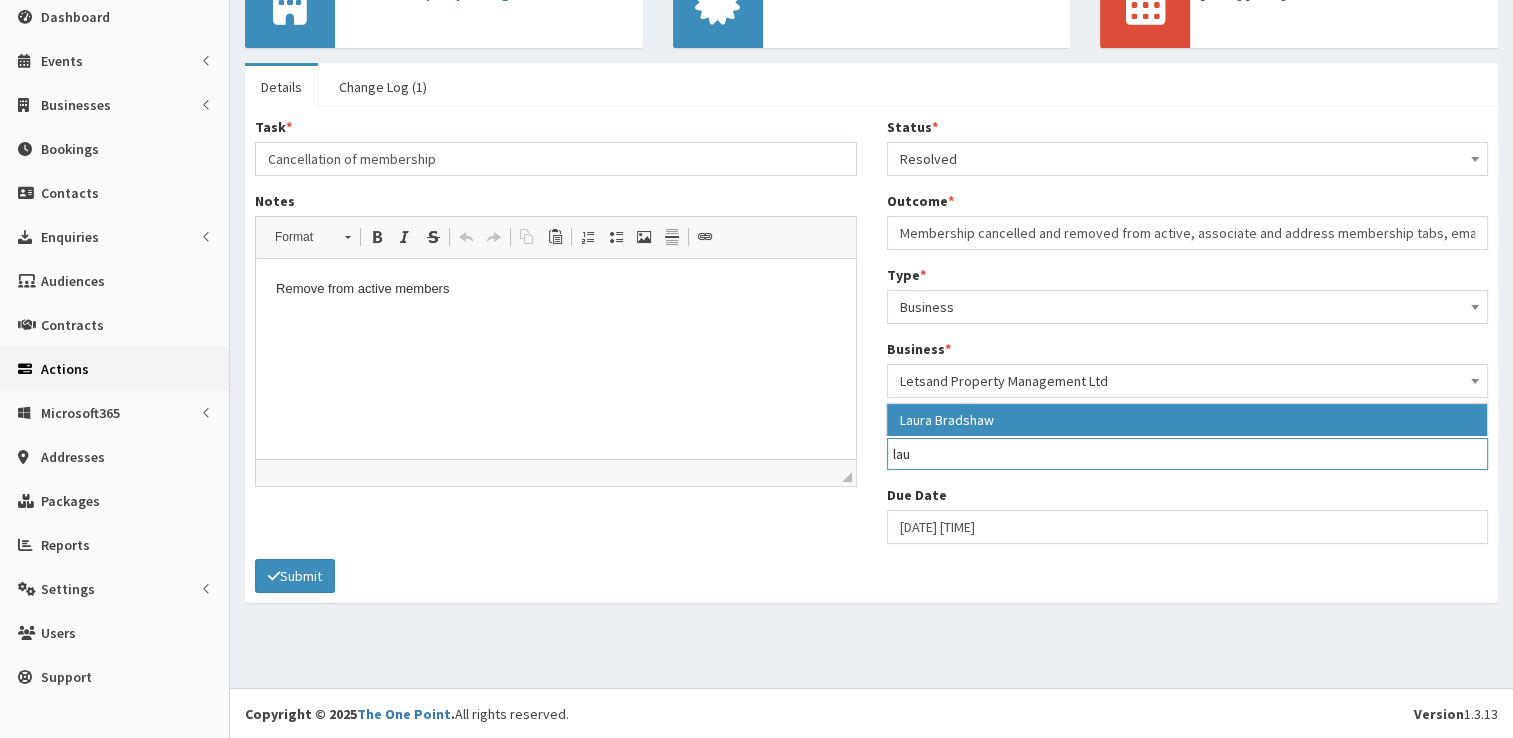 type on "lau" 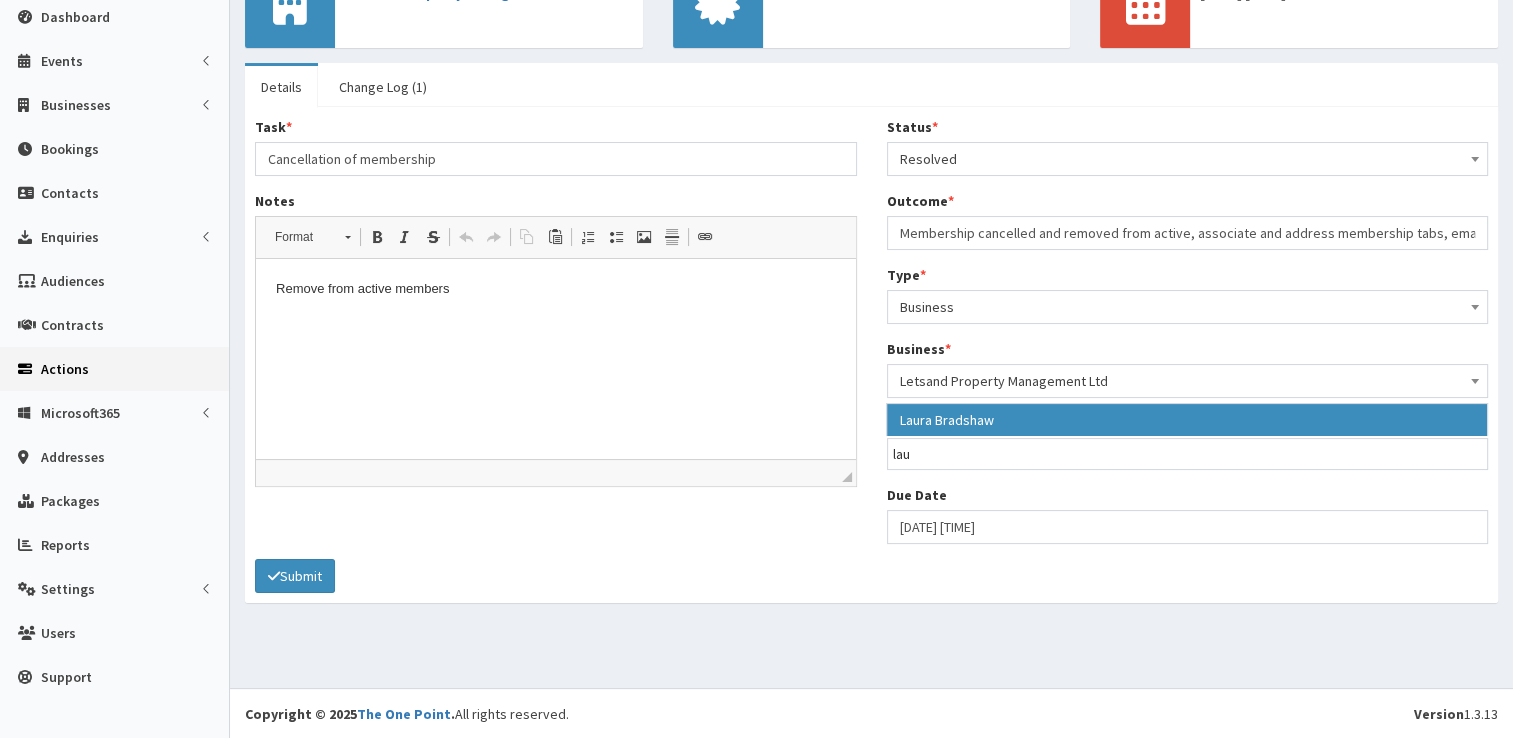 select on "36" 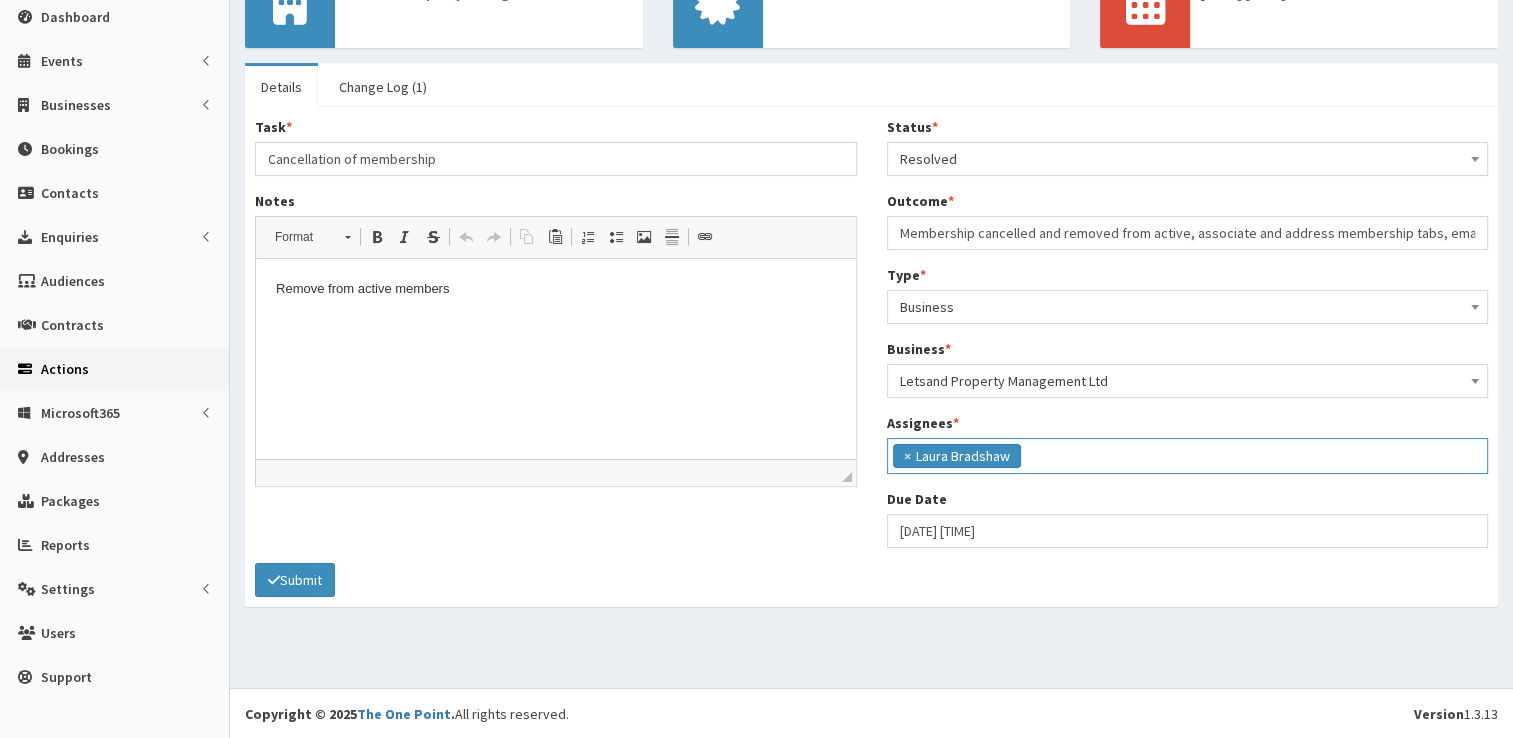 click on "Task  *
Cancellation of membership
Notes
<p>Remove from active members</p> Rich Text Editor, notes Editor toolbars Format Format   Bold Keyboard shortcut Ctrl+B   Italic Keyboard shortcut Ctrl+I   Strike Through   Undo Keyboard shortcut Ctrl+Z   Redo Keyboard shortcut Ctrl+Y   Copy Keyboard shortcut Ctrl+C   Paste Keyboard shortcut Ctrl+V   Insert/Remove Numbered List   Insert/Remove Bulleted List   Image   Insert Horizontal Line   Link Keyboard shortcut Ctrl+L Press ALT 0 for help ◢ Elements path
Status  * * *" at bounding box center (871, 357) 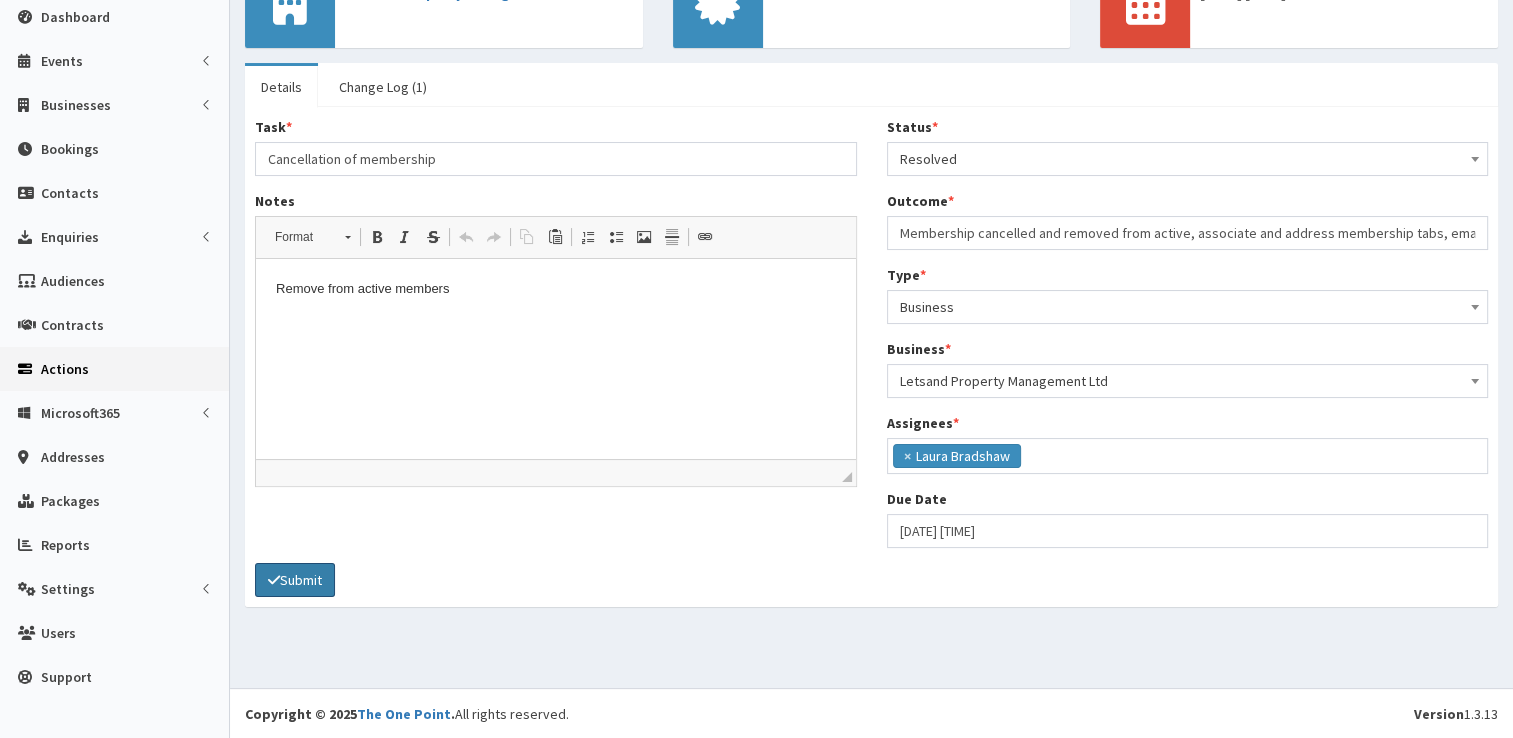 click on "Submit" at bounding box center [295, 580] 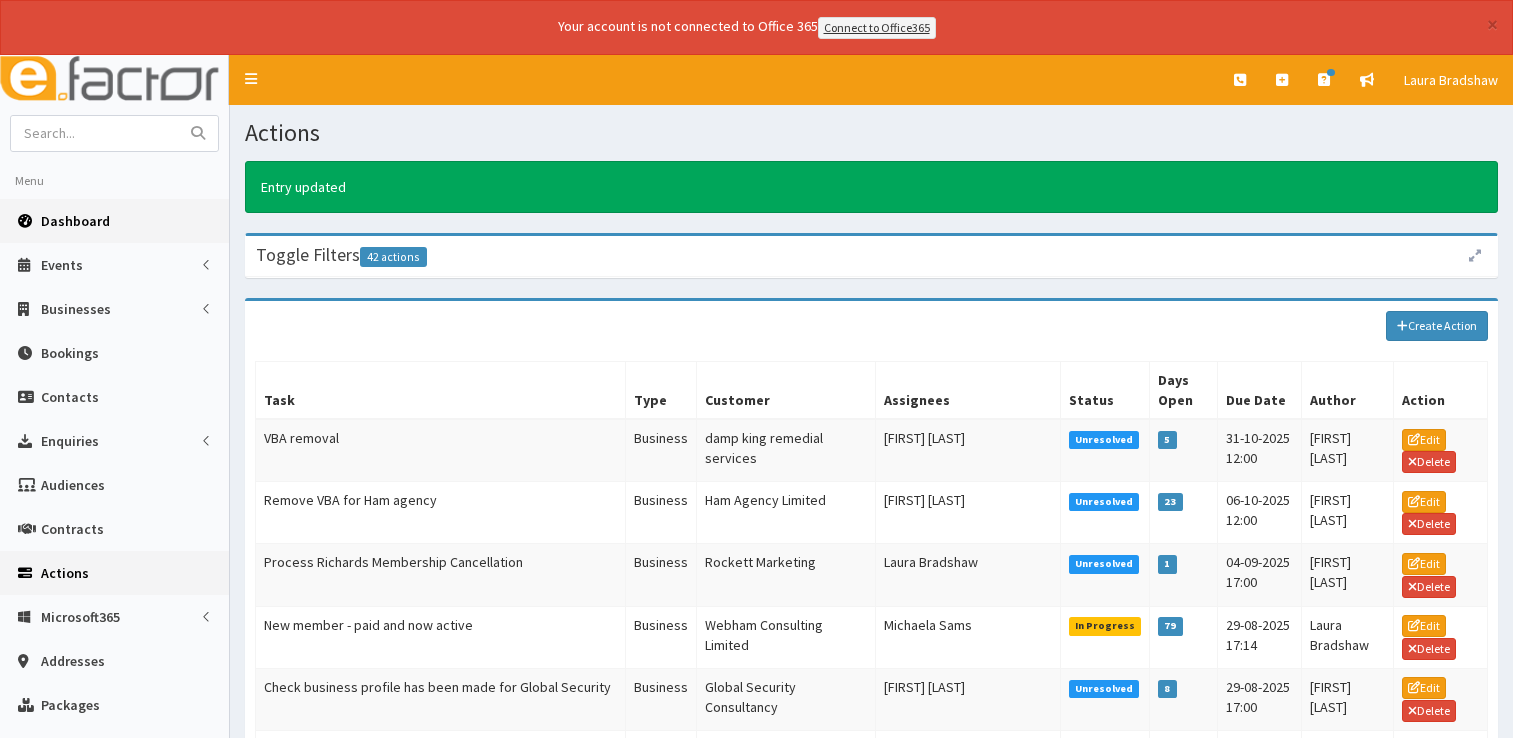 scroll, scrollTop: 0, scrollLeft: 0, axis: both 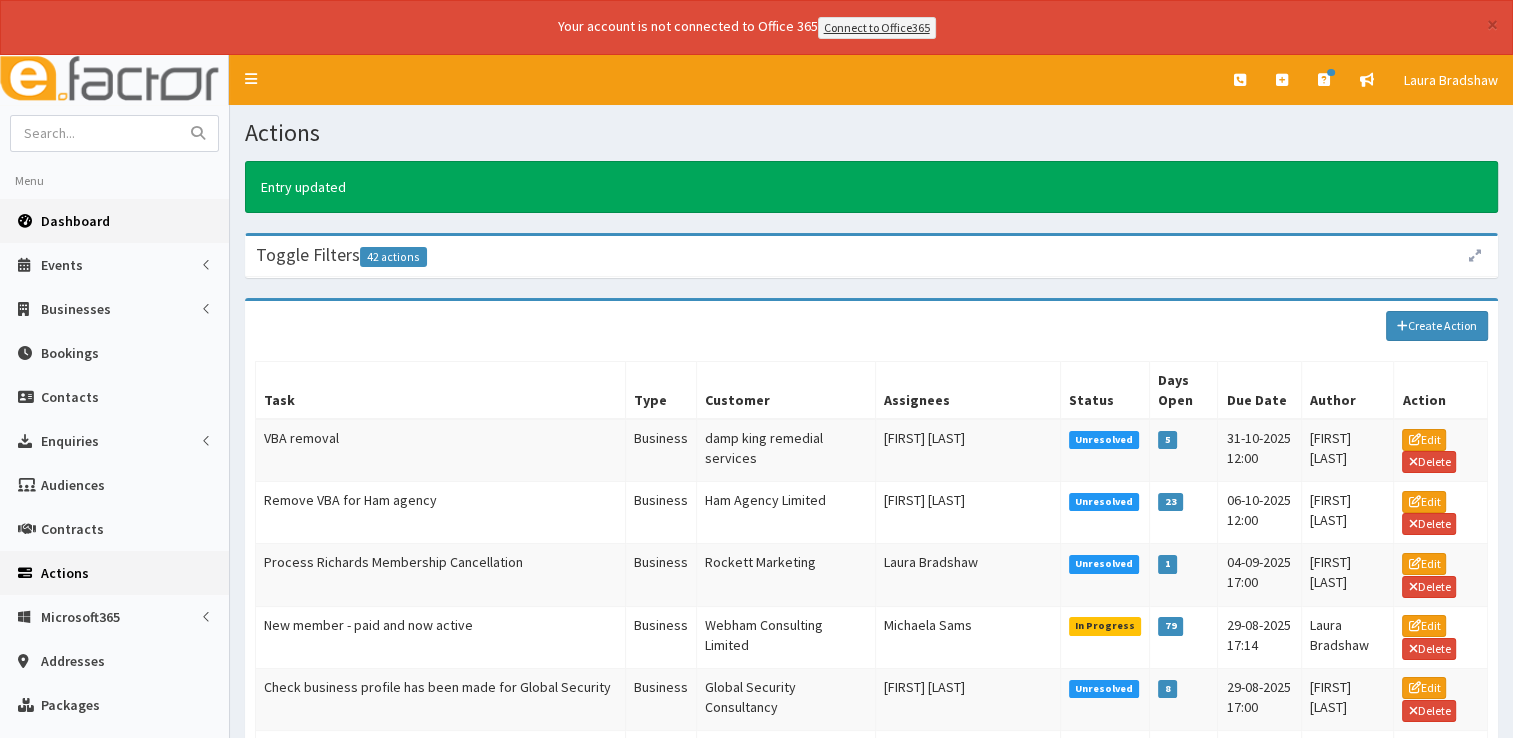 click on "Dashboard" at bounding box center (75, 221) 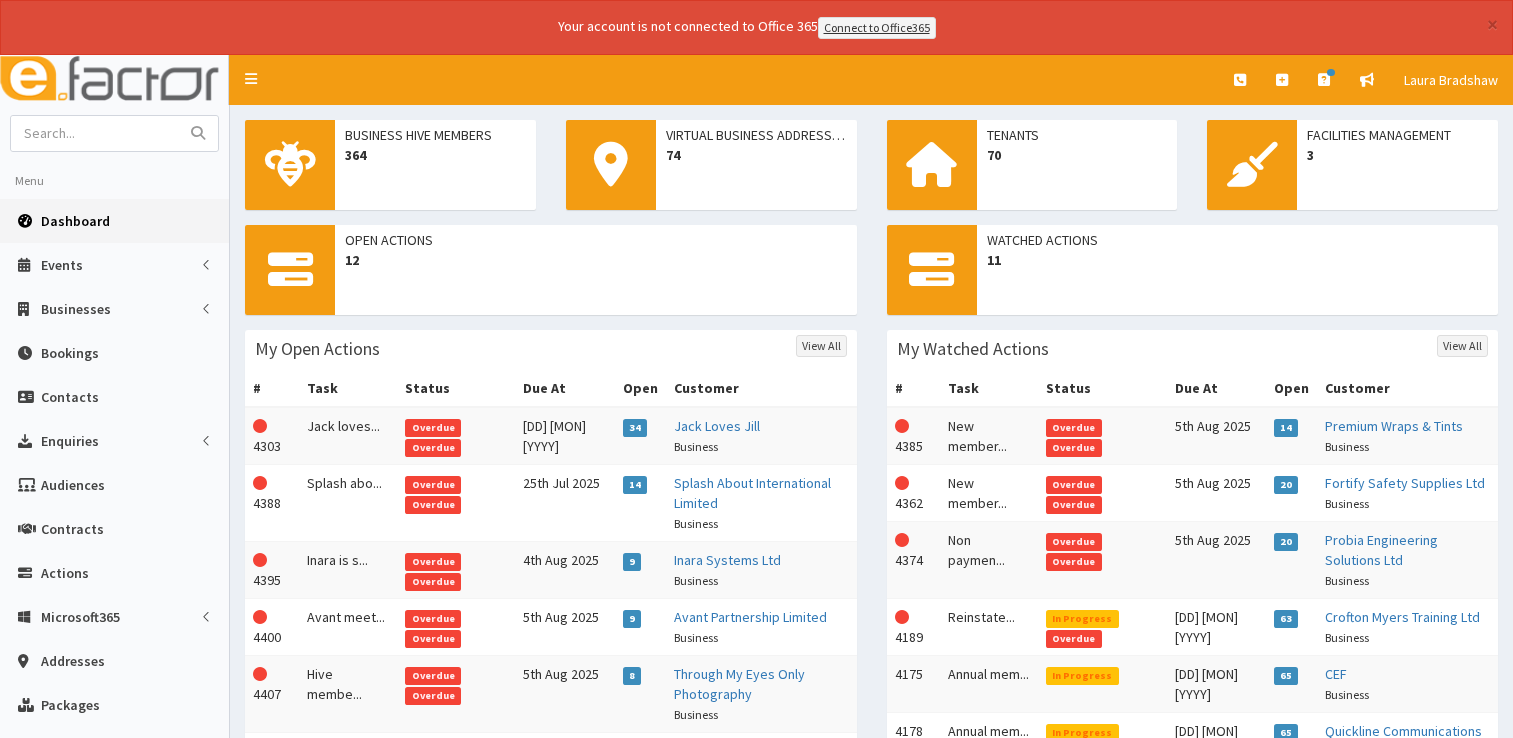 scroll, scrollTop: 0, scrollLeft: 0, axis: both 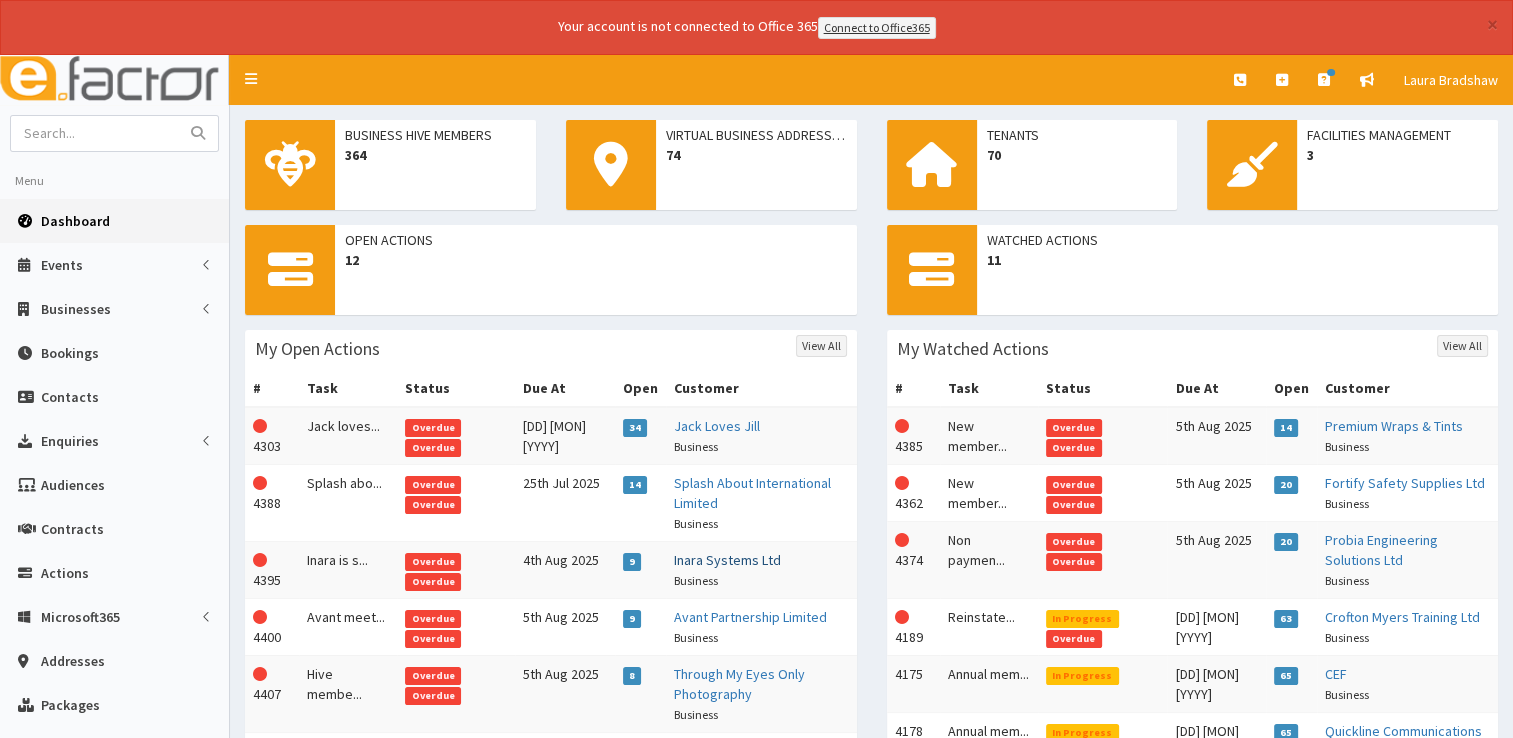 click on "Inara Systems Ltd" at bounding box center (727, 560) 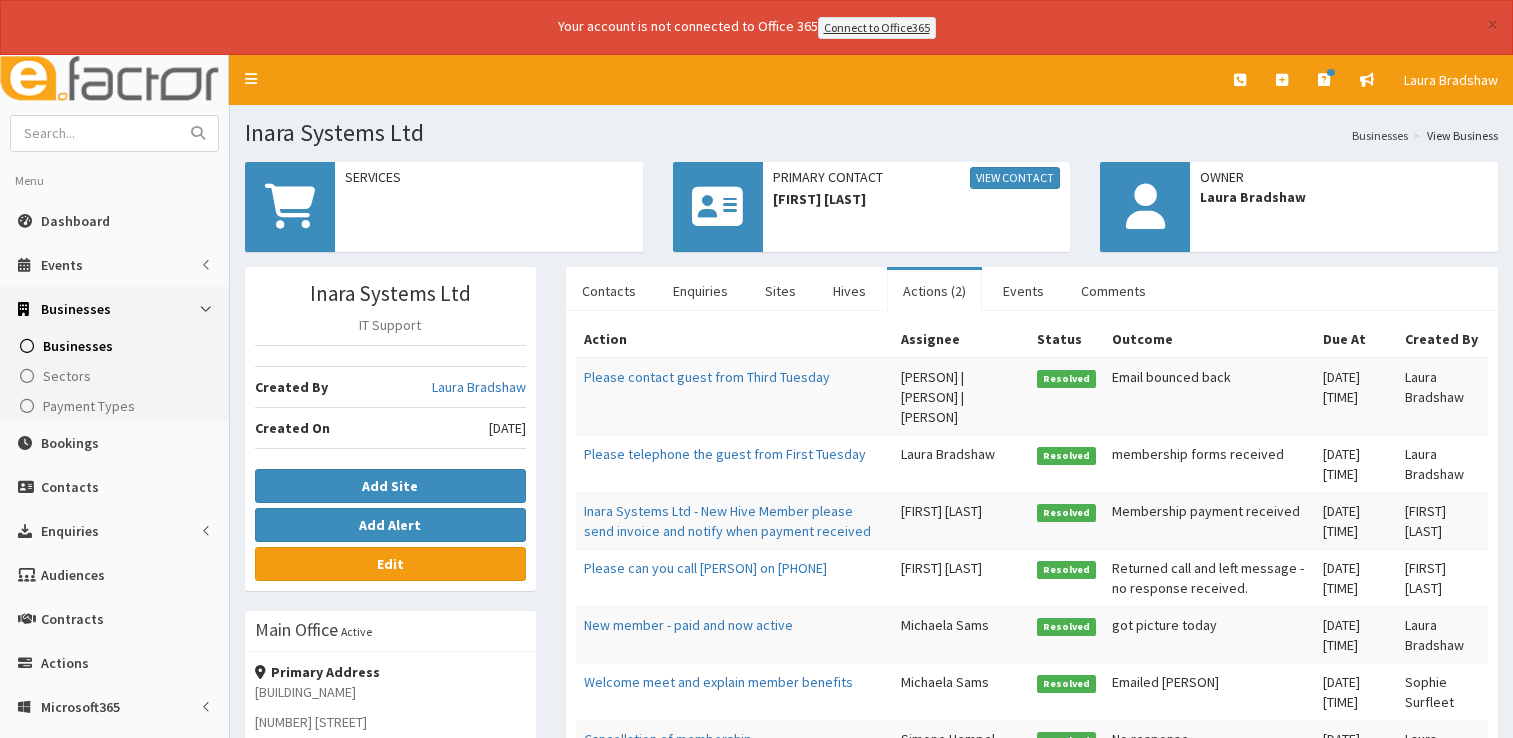 scroll, scrollTop: 0, scrollLeft: 0, axis: both 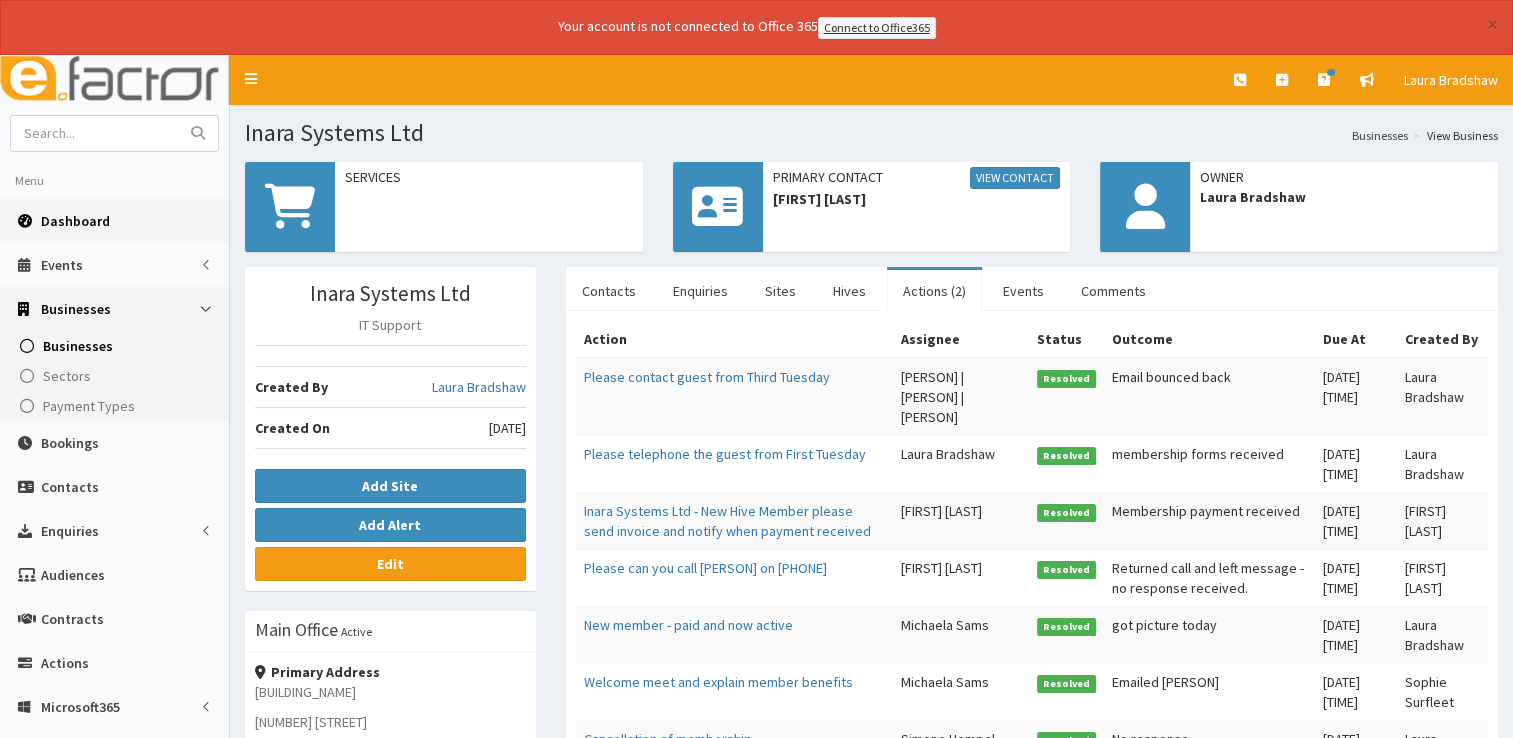 click on "Dashboard" at bounding box center [75, 221] 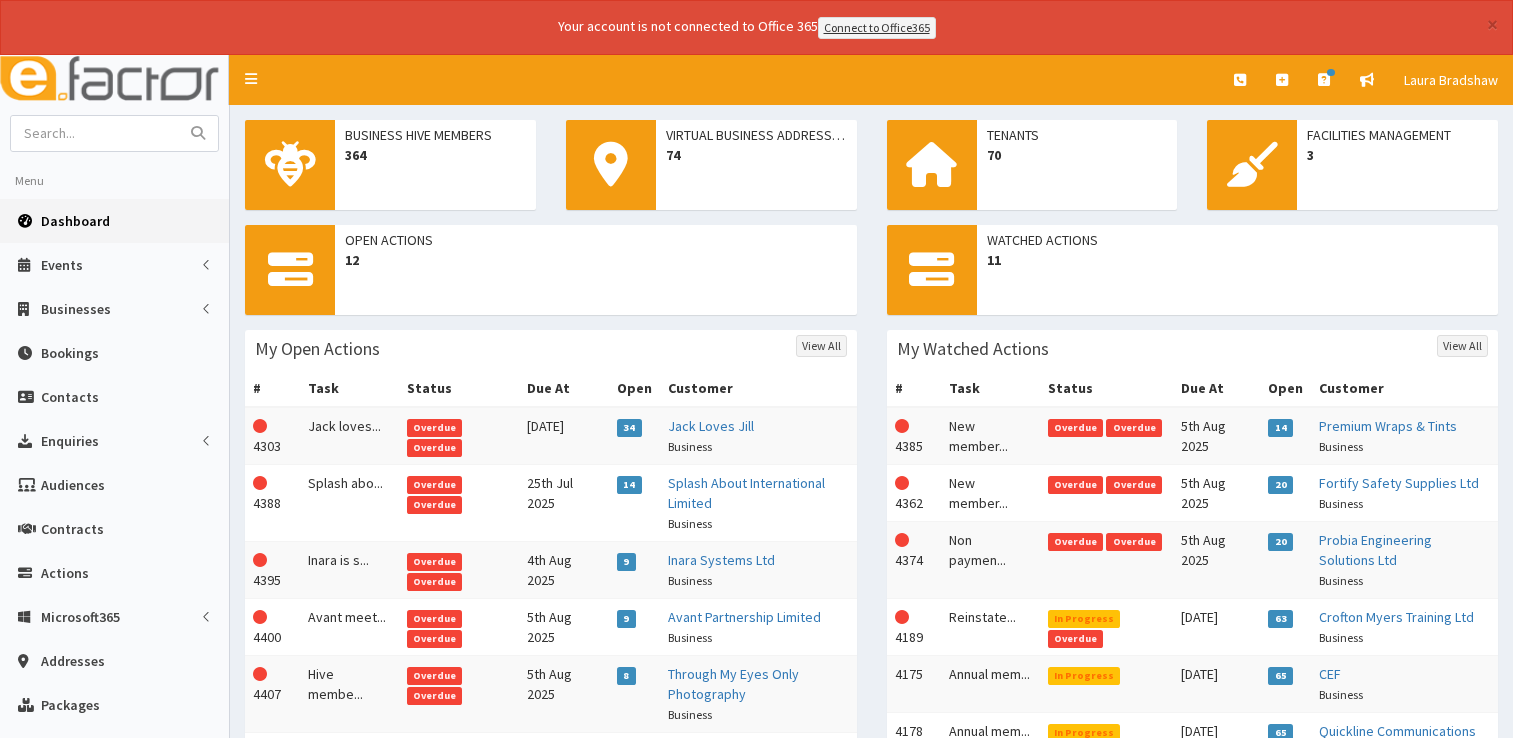 scroll, scrollTop: 0, scrollLeft: 0, axis: both 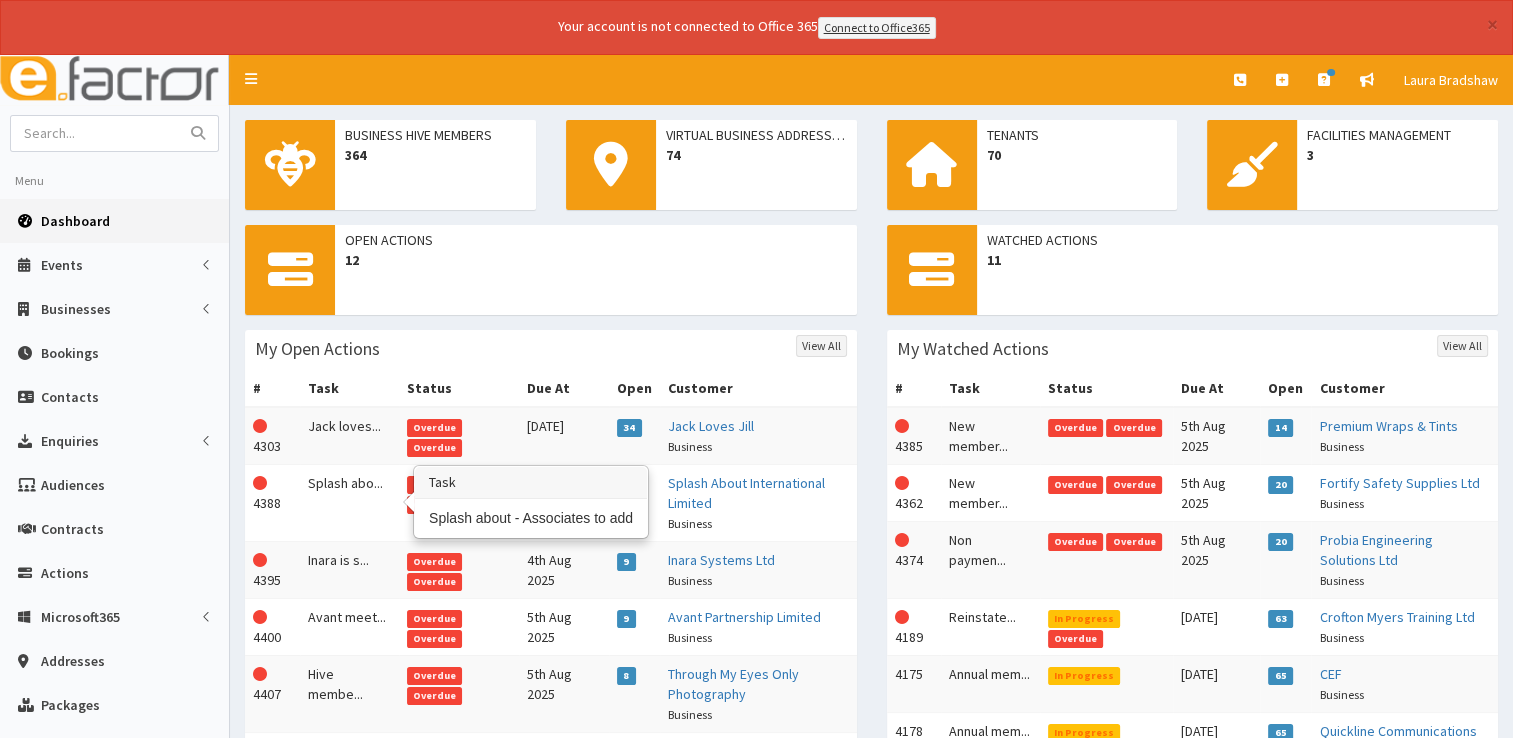 click on "Splash abo..." at bounding box center (349, 502) 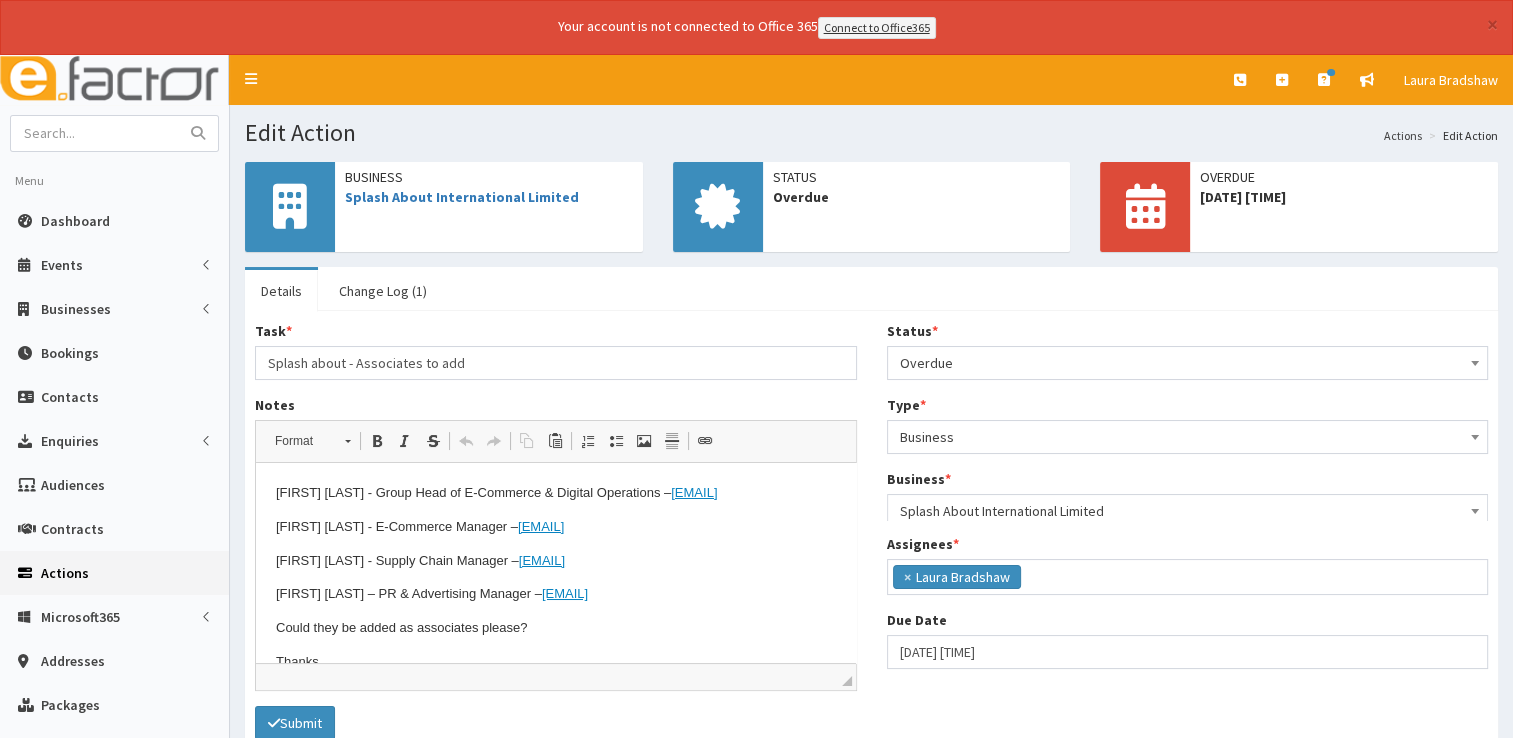 scroll, scrollTop: 0, scrollLeft: 0, axis: both 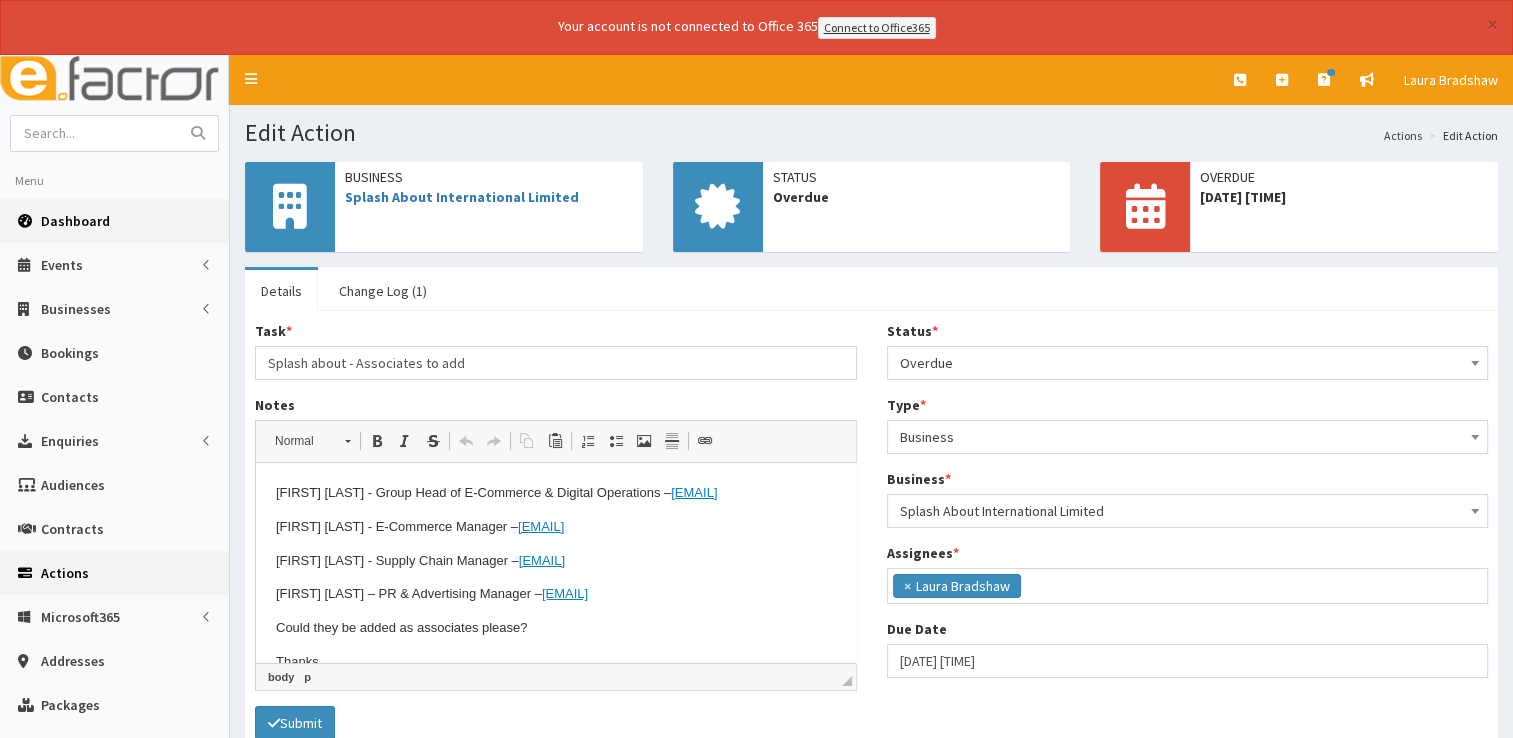 click on "Dashboard" at bounding box center (75, 221) 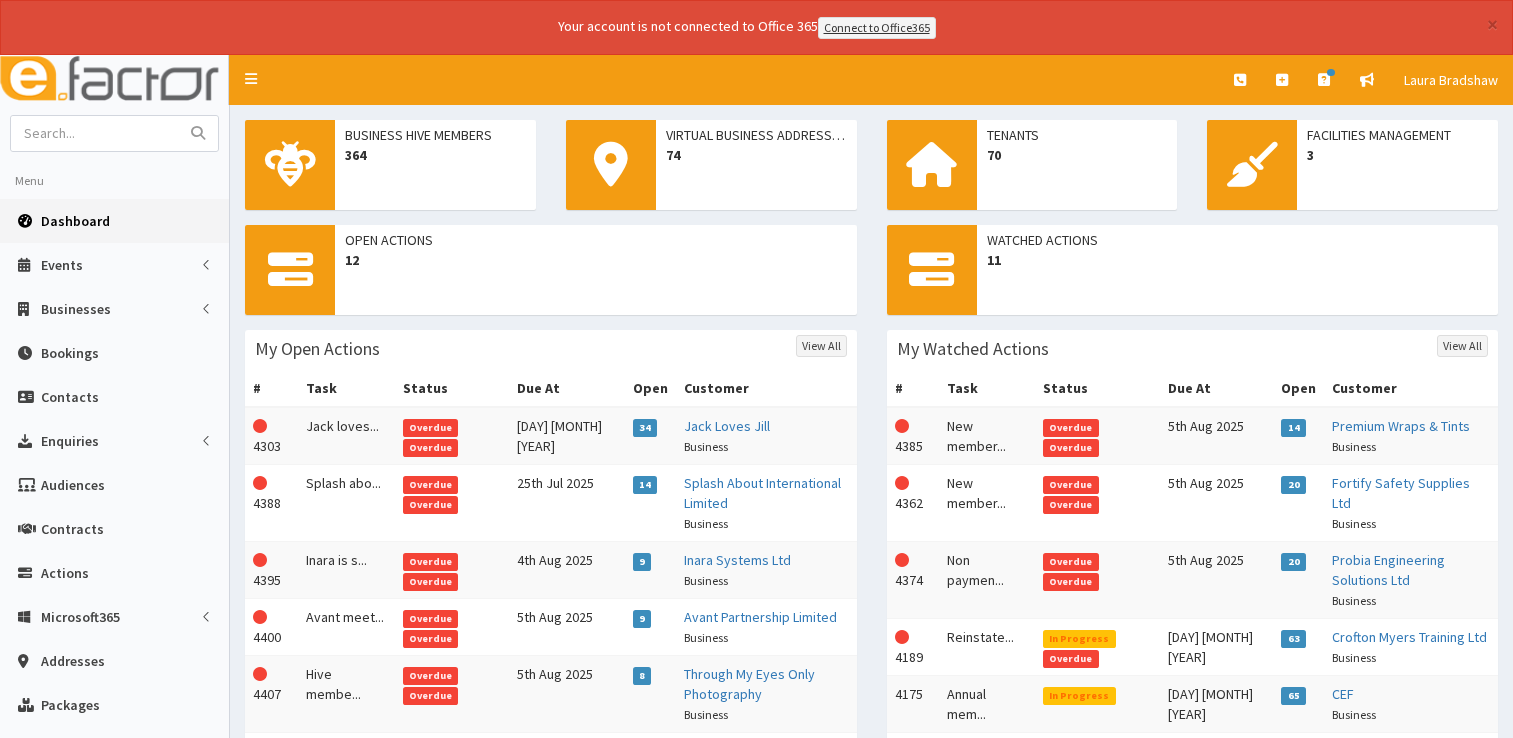 scroll, scrollTop: 0, scrollLeft: 0, axis: both 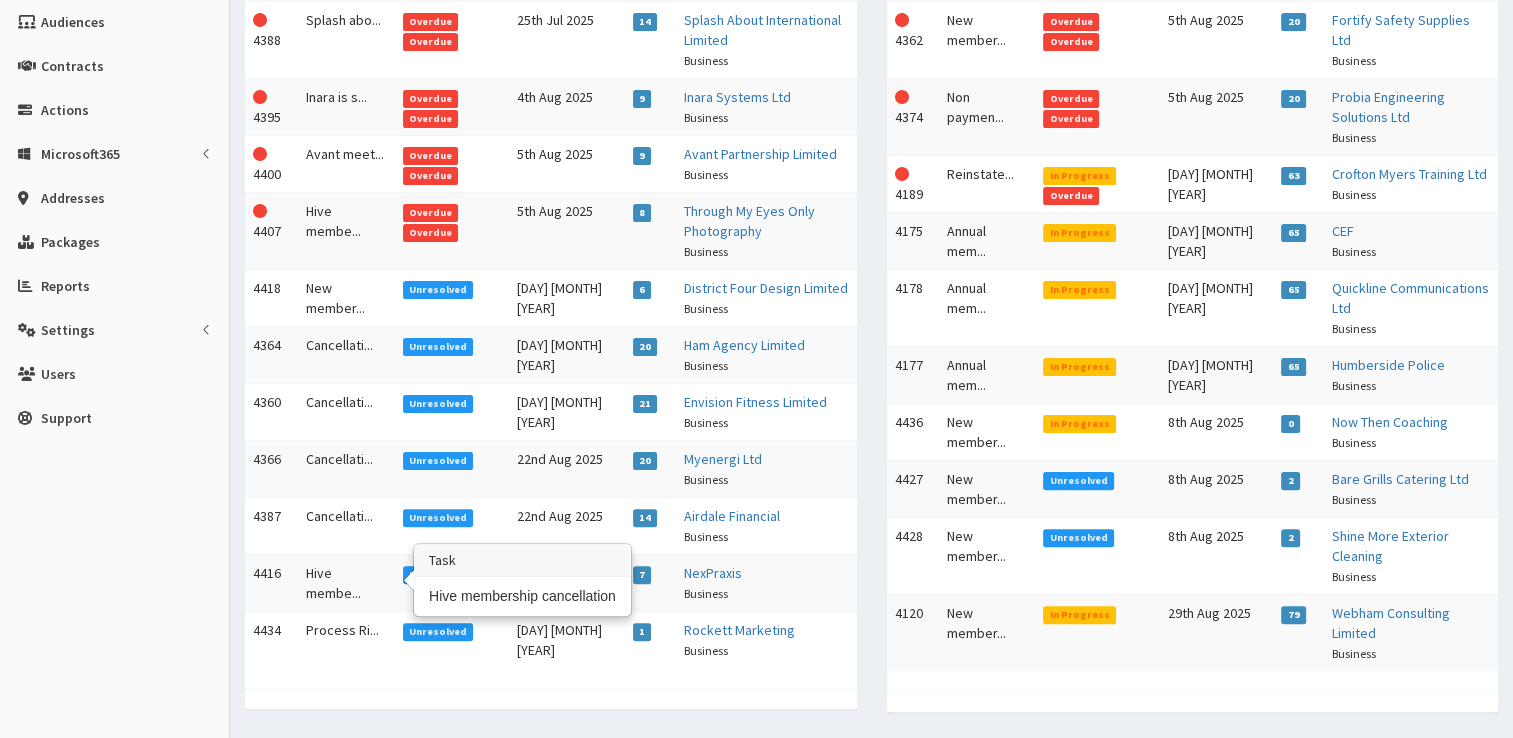 click on "Hive membe..." at bounding box center [346, 582] 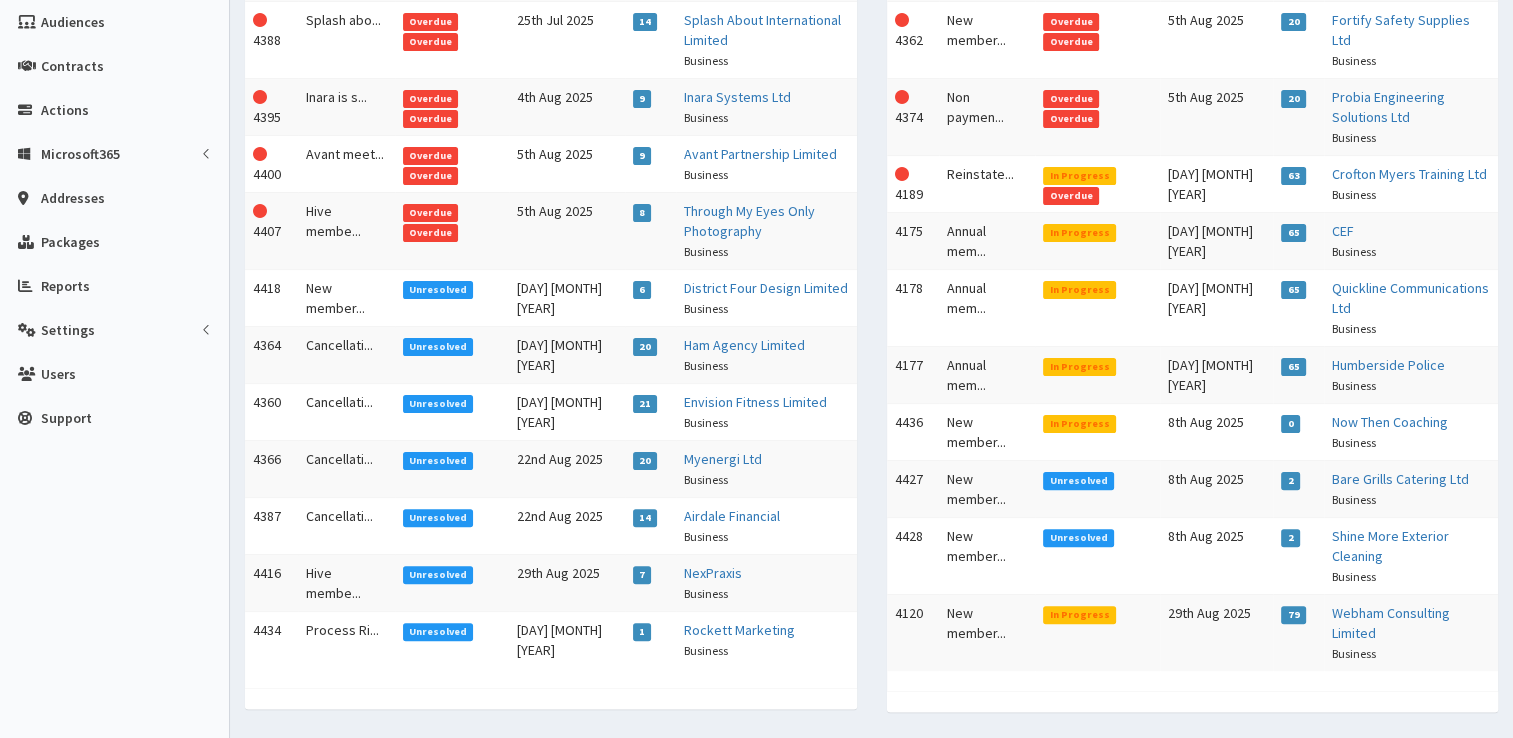 click on "Overdue
Overdue" at bounding box center [452, 230] 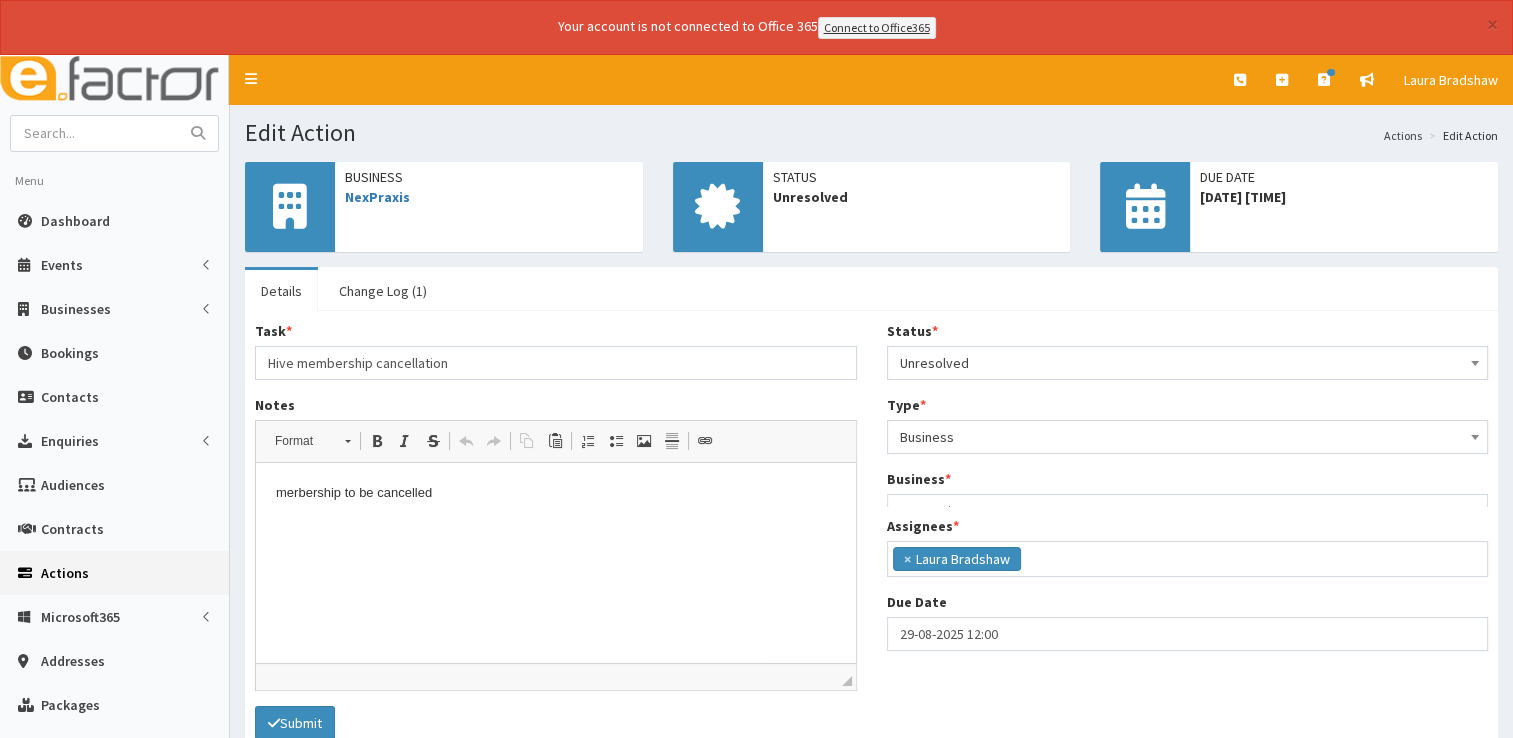 scroll, scrollTop: 0, scrollLeft: 0, axis: both 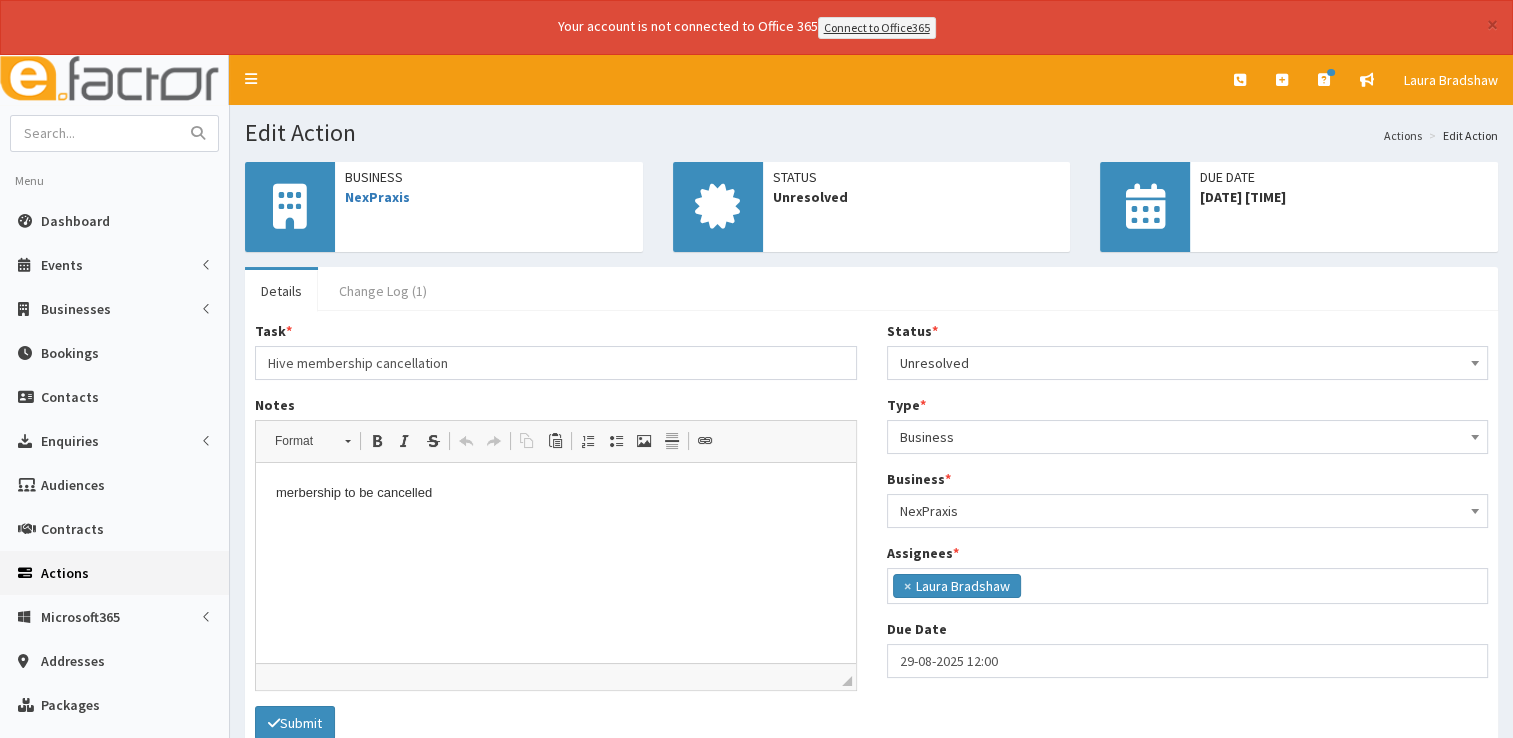 click on "Change Log (1)" at bounding box center (383, 291) 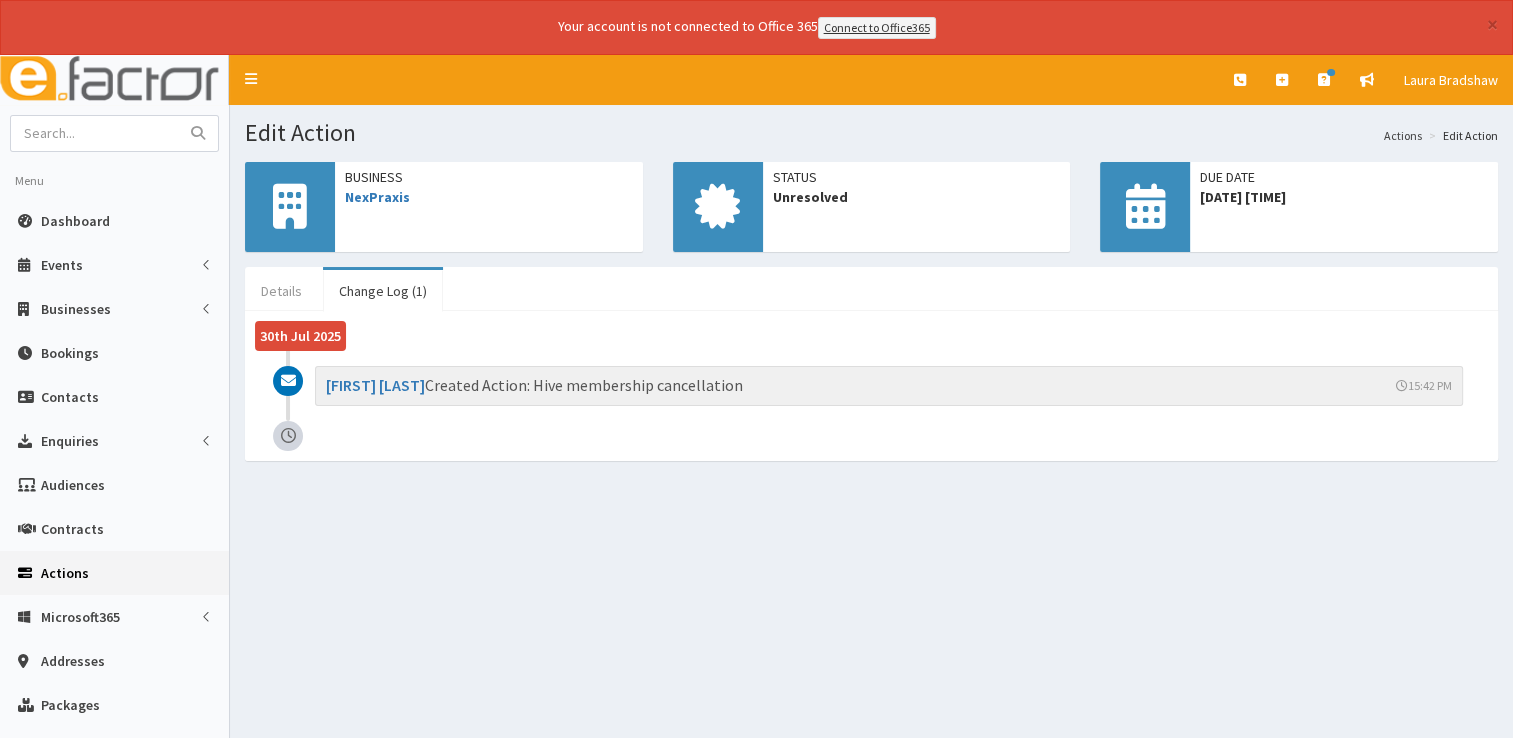 click on "Details" at bounding box center [281, 291] 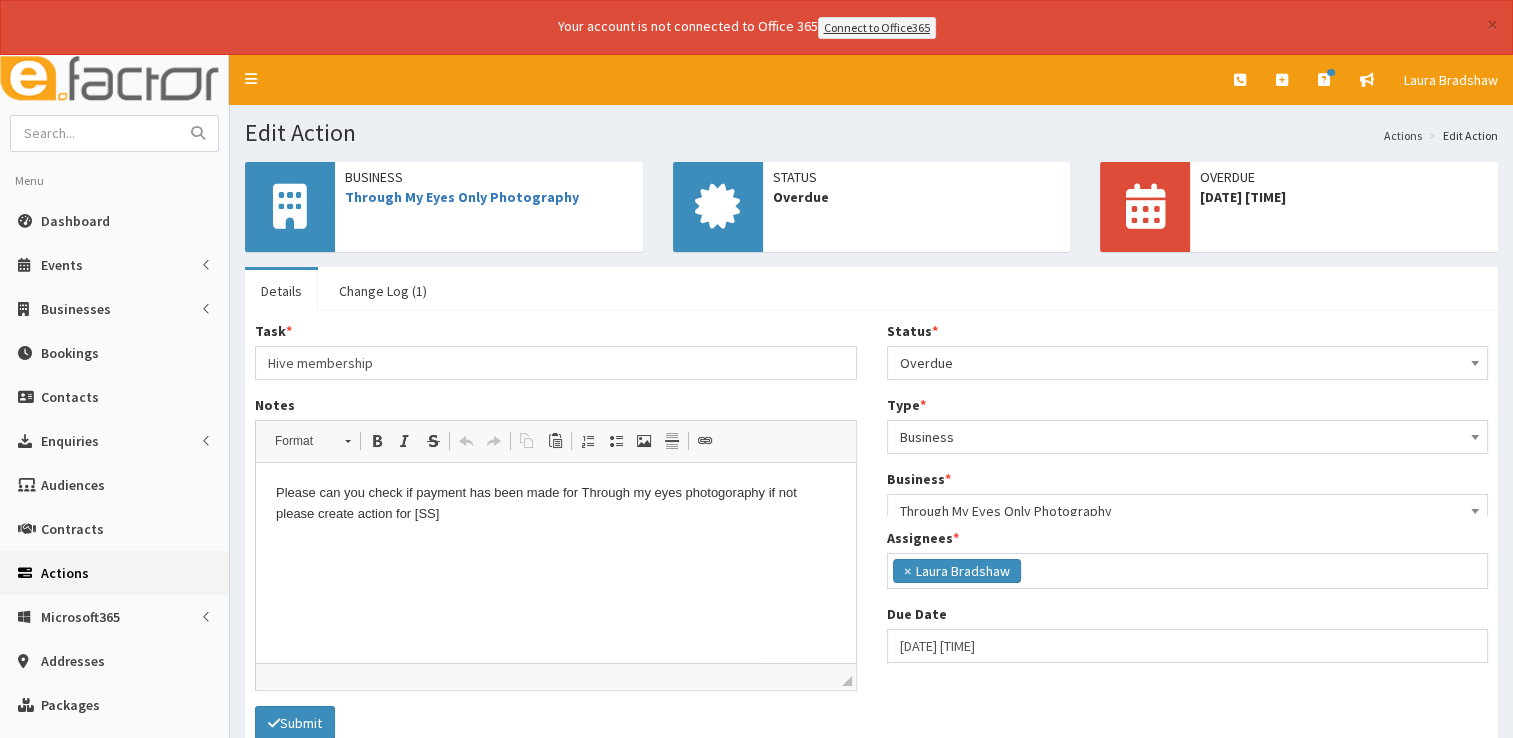 scroll, scrollTop: 0, scrollLeft: 0, axis: both 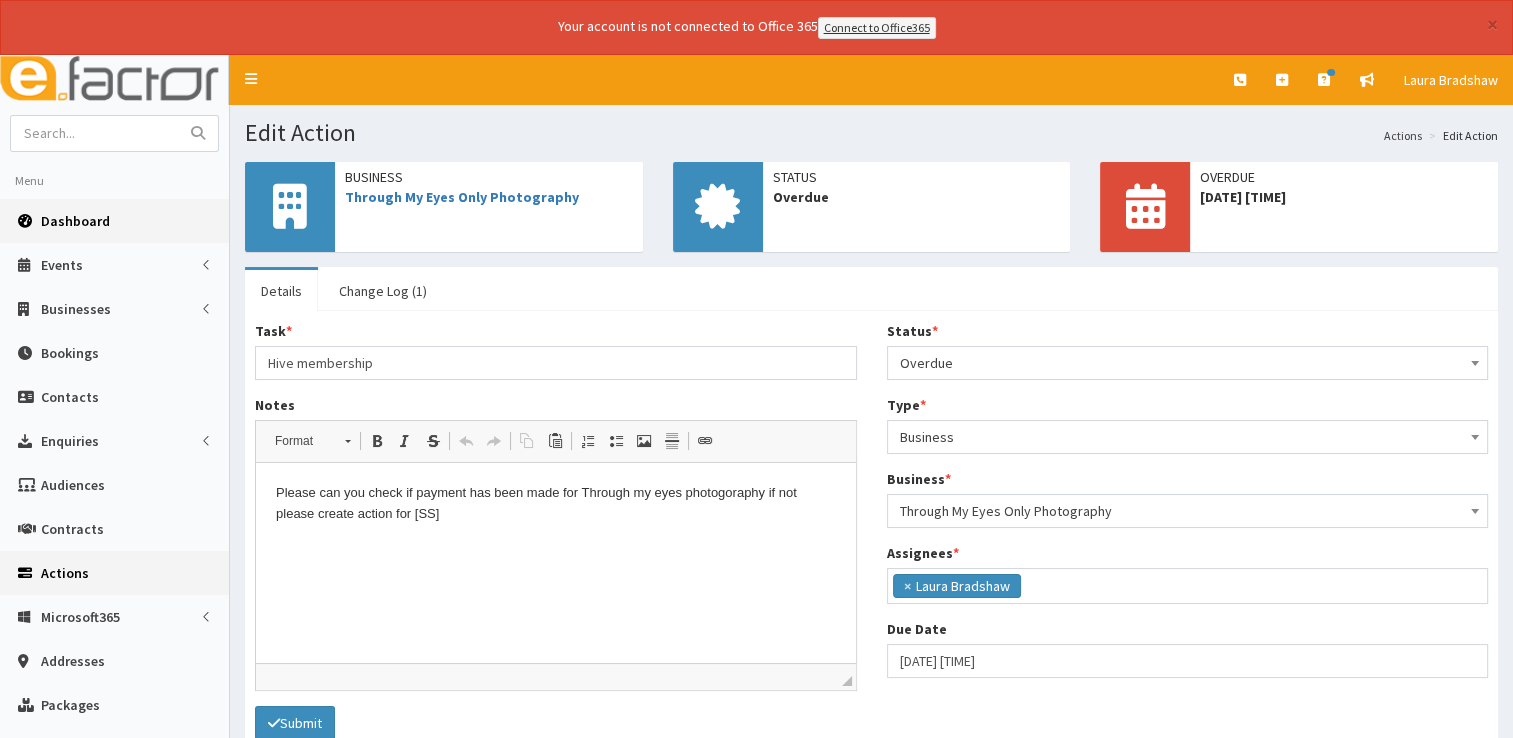 click on "Dashboard" at bounding box center [75, 221] 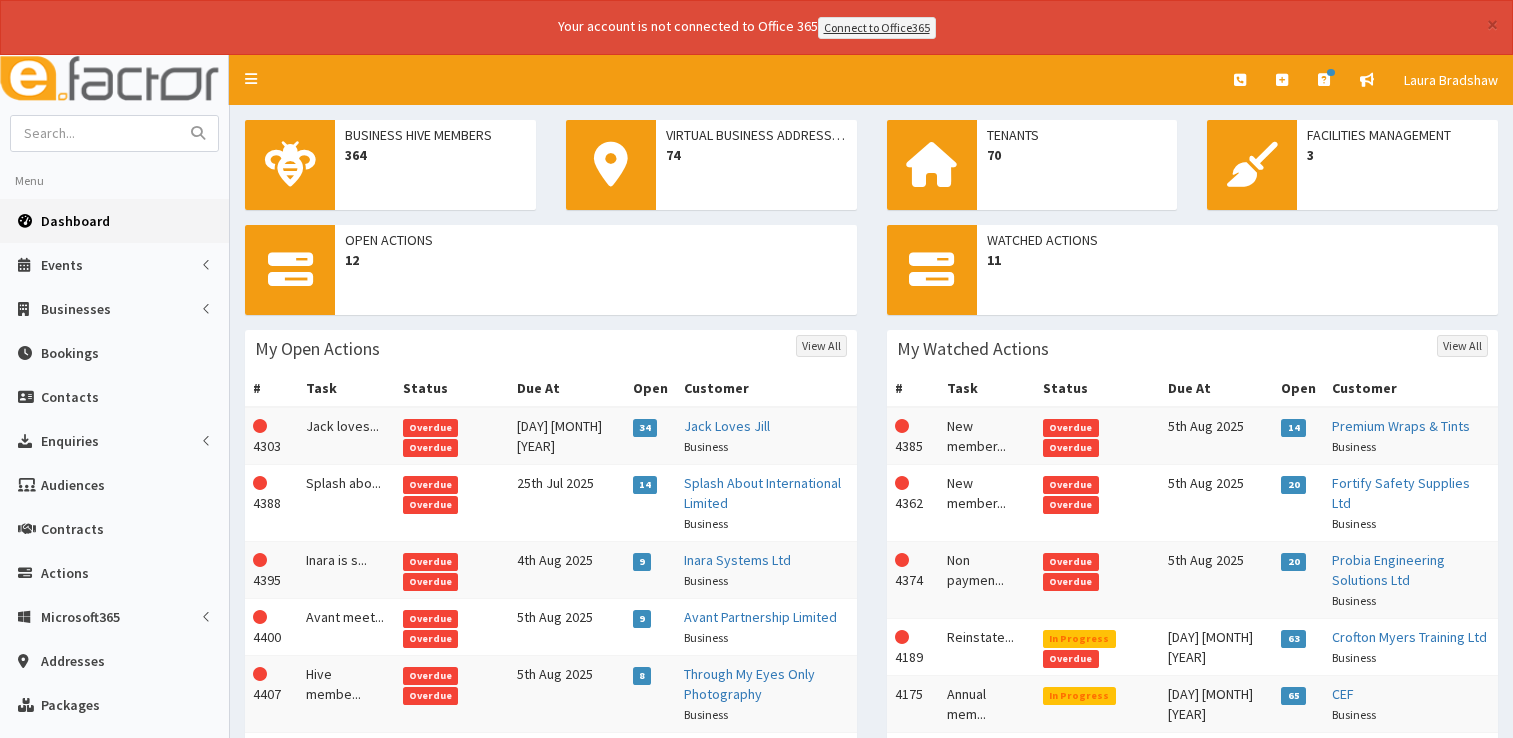 scroll, scrollTop: 0, scrollLeft: 0, axis: both 